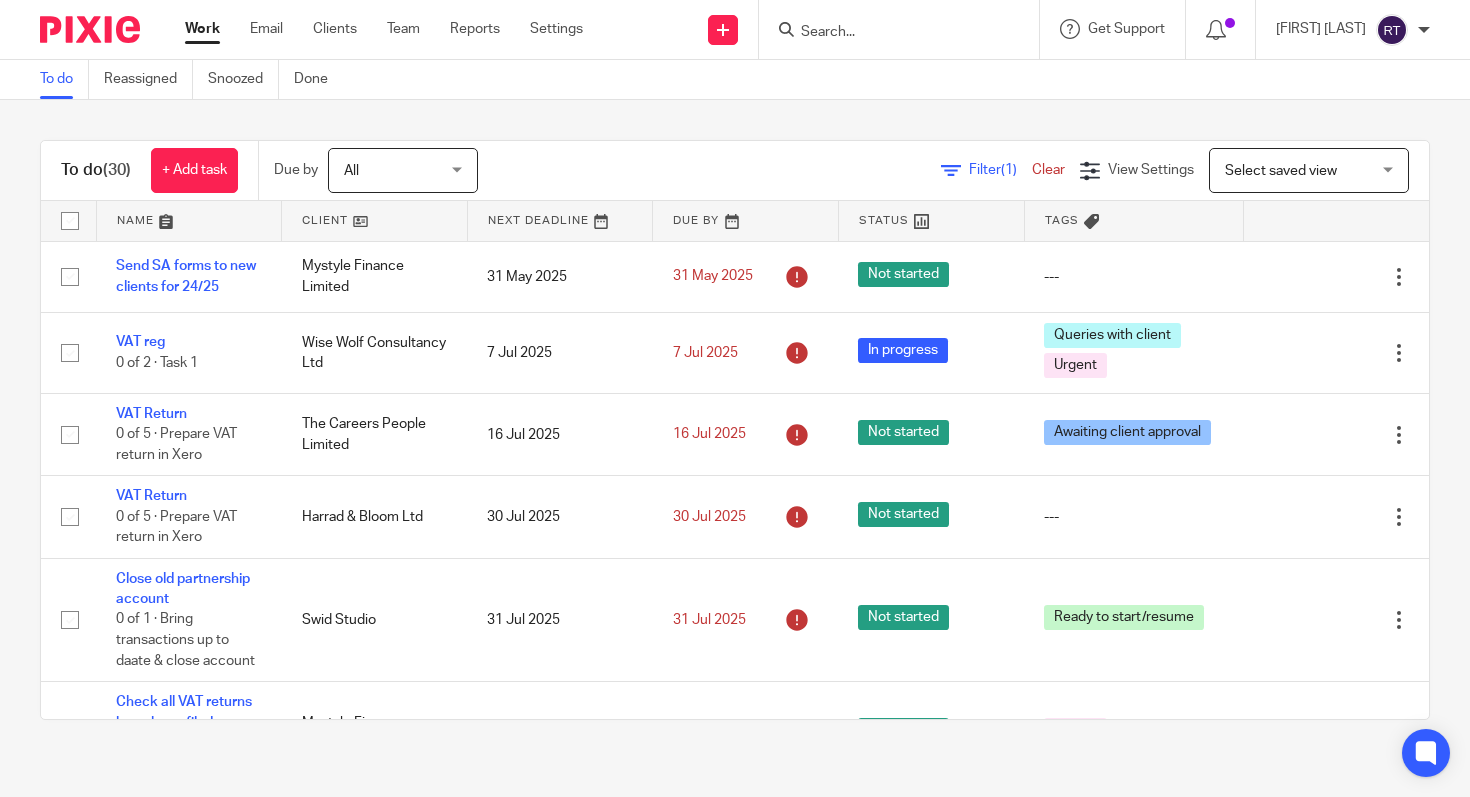 scroll, scrollTop: 0, scrollLeft: 0, axis: both 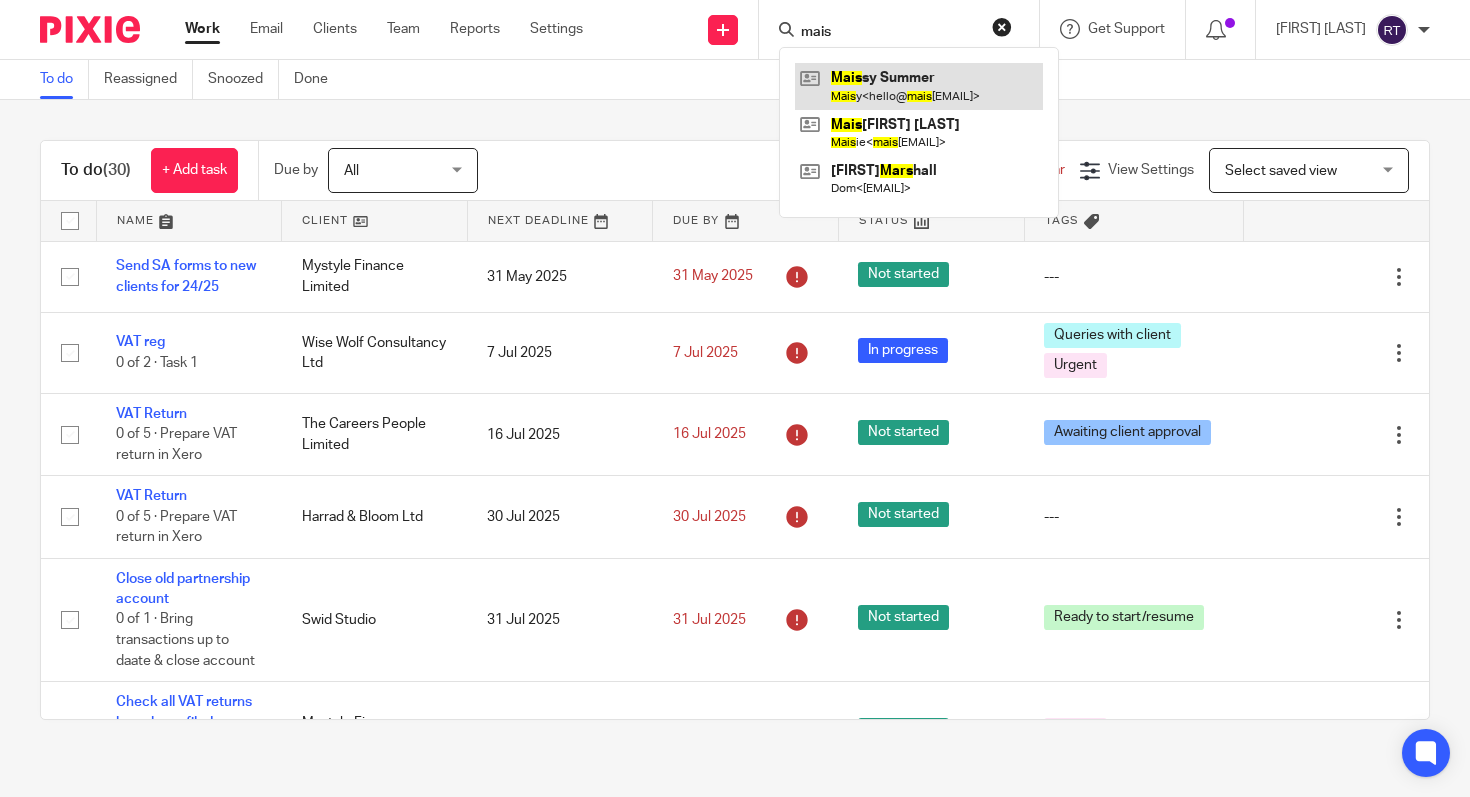 type on "mais" 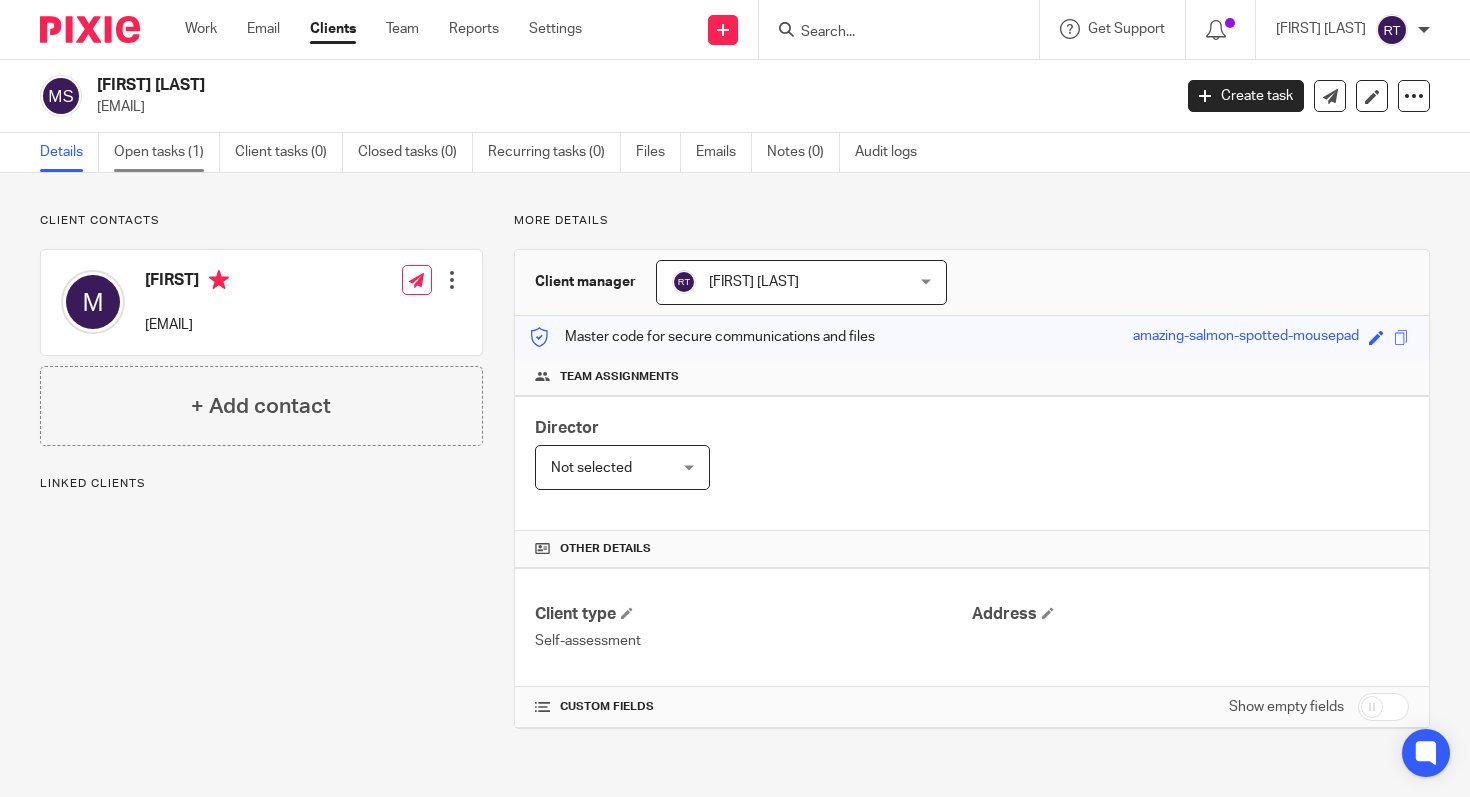 scroll, scrollTop: 0, scrollLeft: 0, axis: both 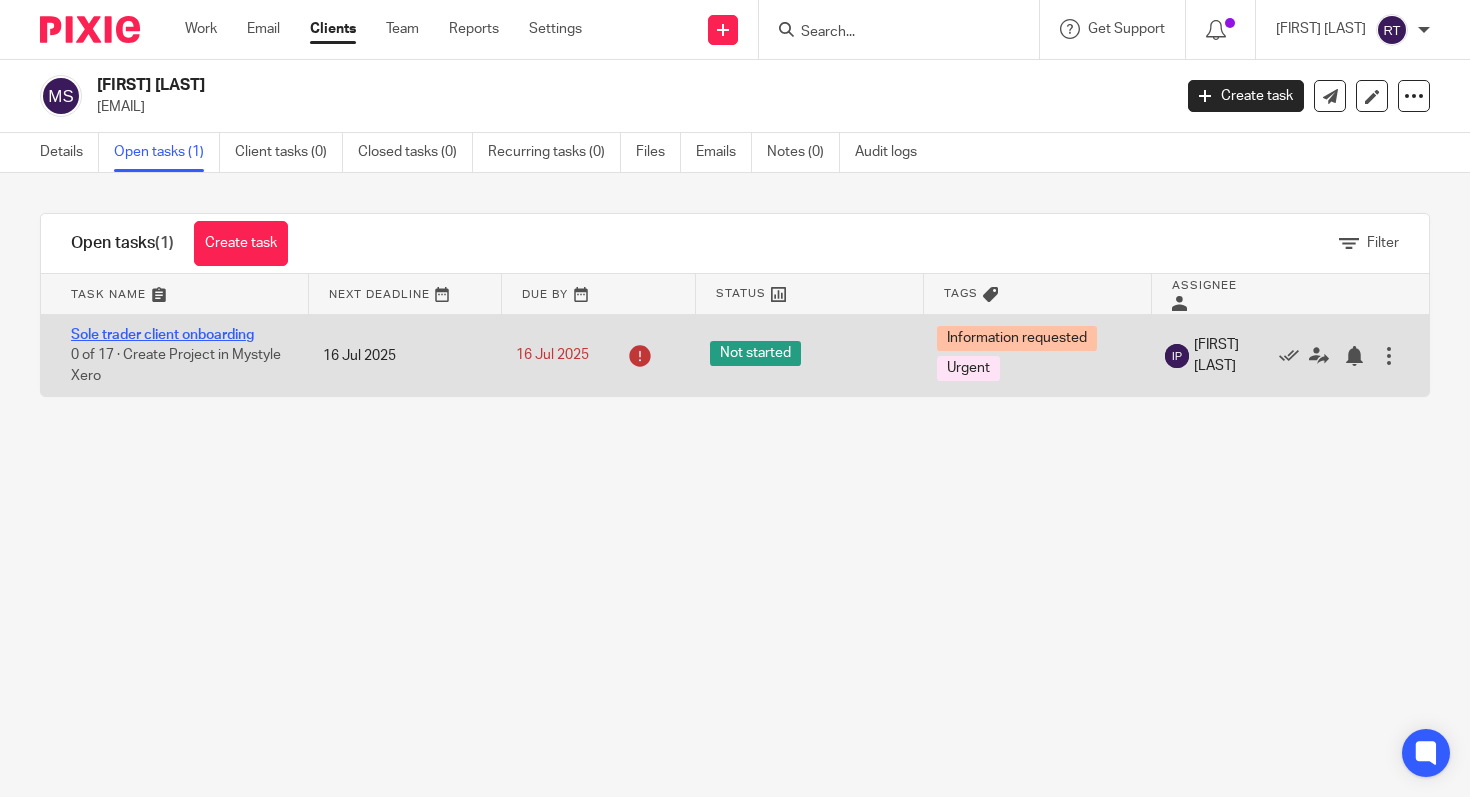 click on "Sole trader client onboarding" at bounding box center [162, 335] 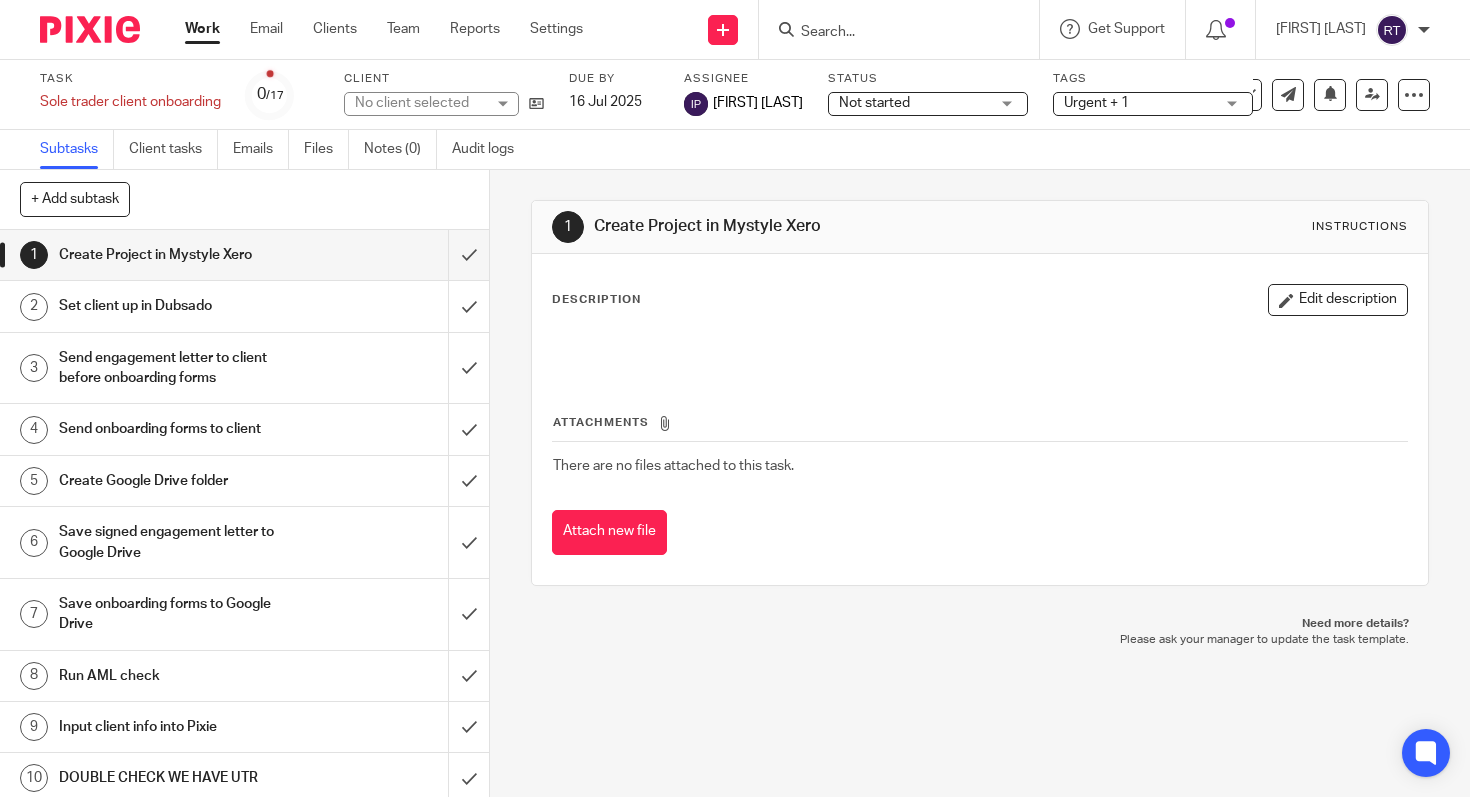 scroll, scrollTop: 0, scrollLeft: 0, axis: both 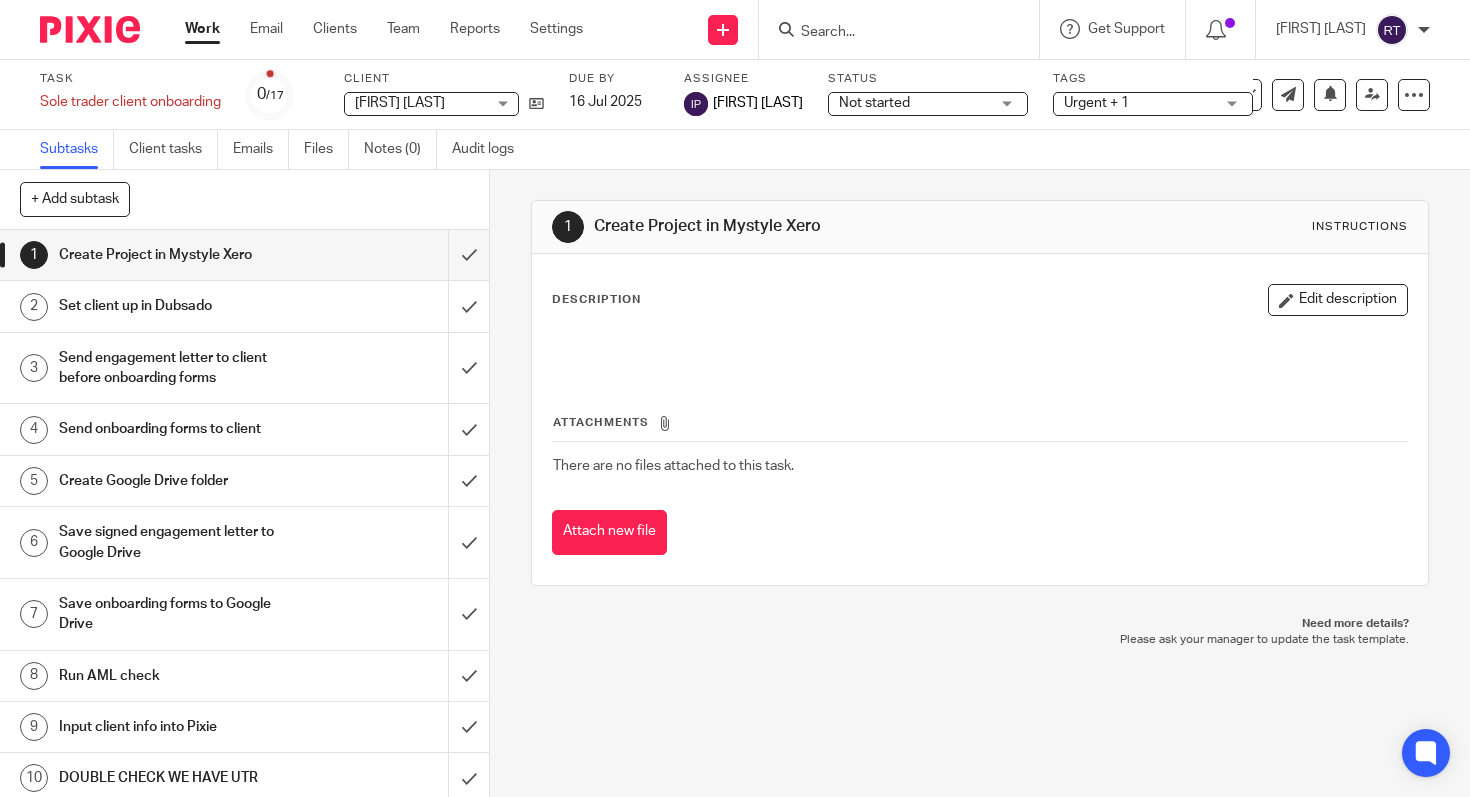 click on "Tags" at bounding box center (1153, 79) 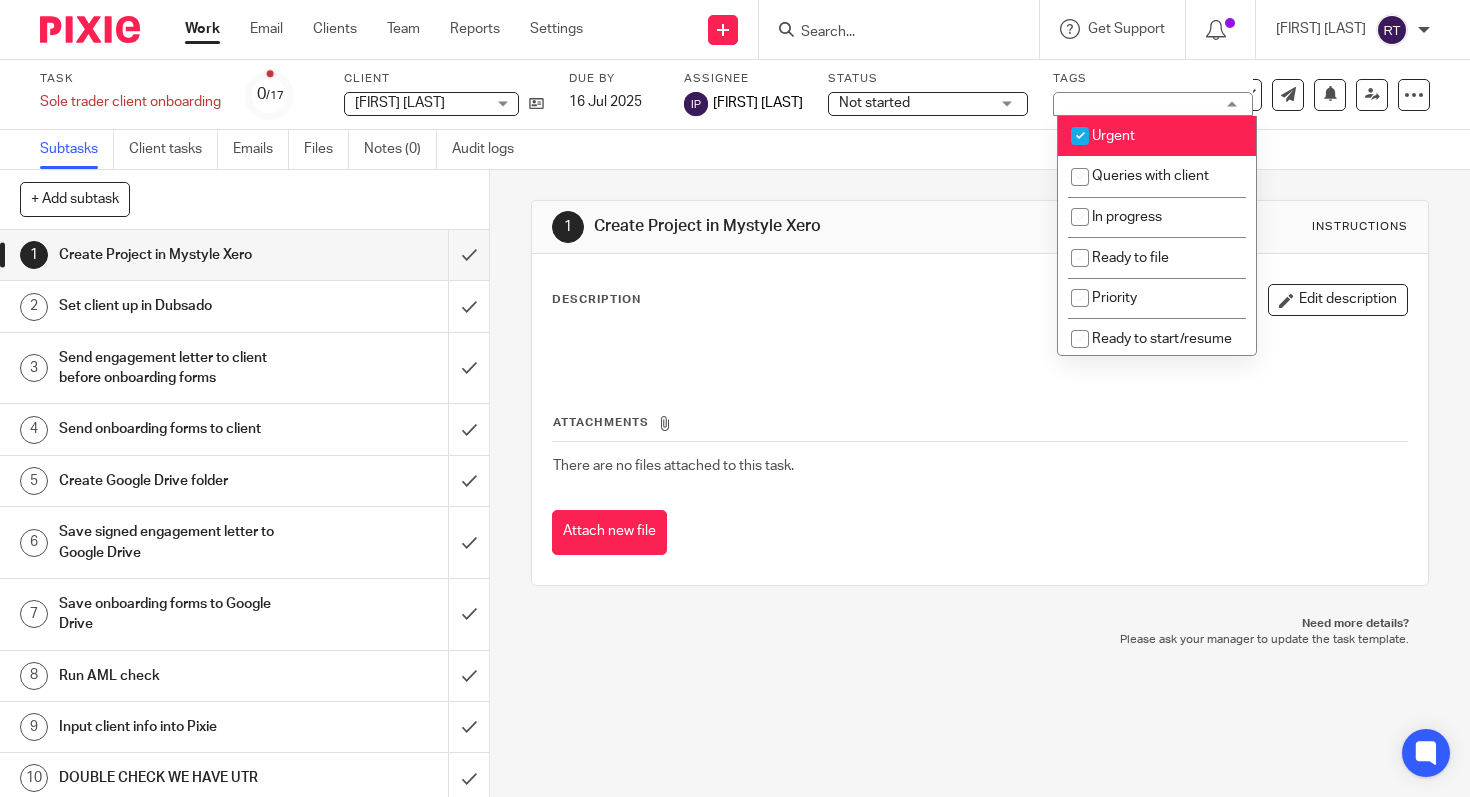 click at bounding box center (1080, 136) 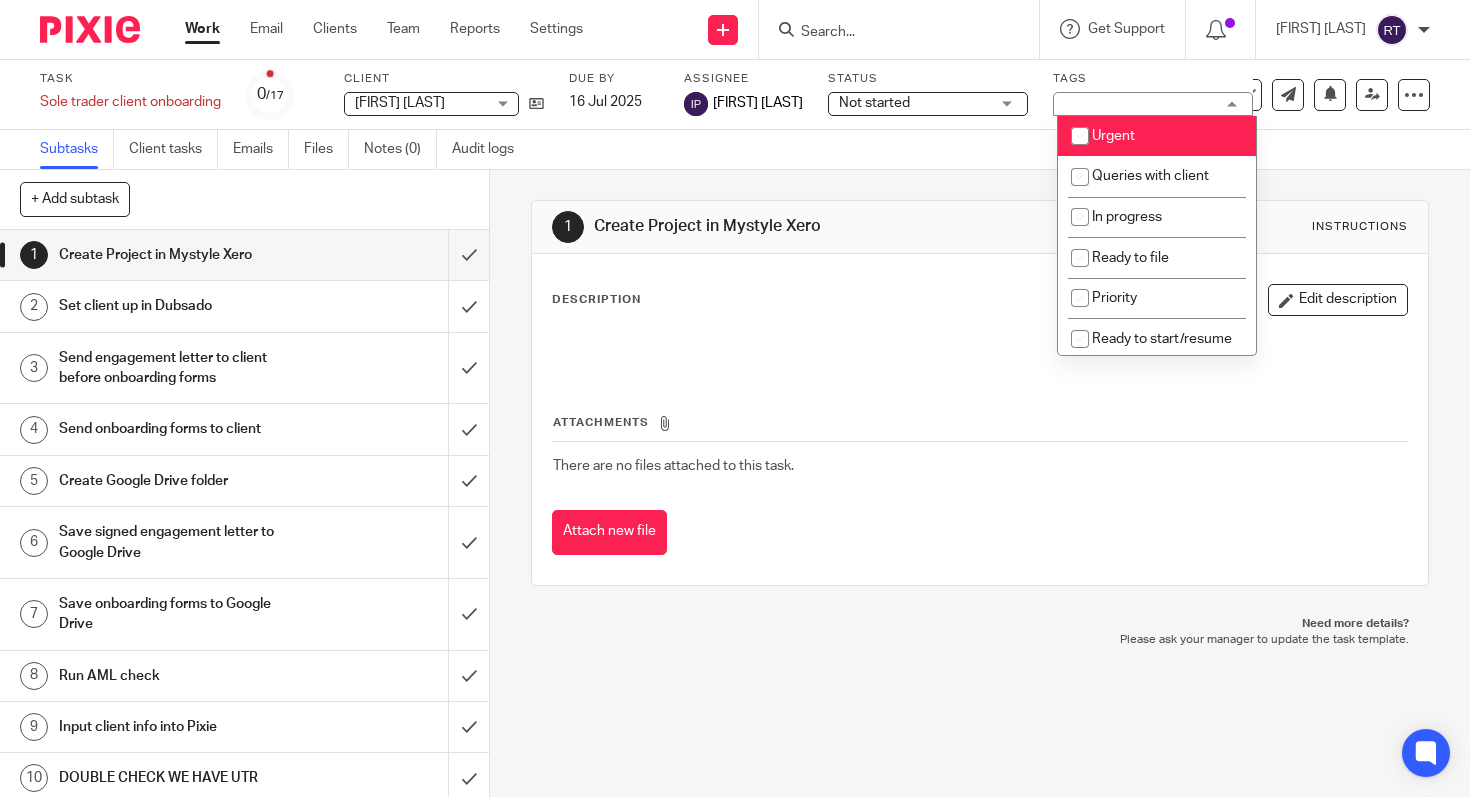 checkbox on "false" 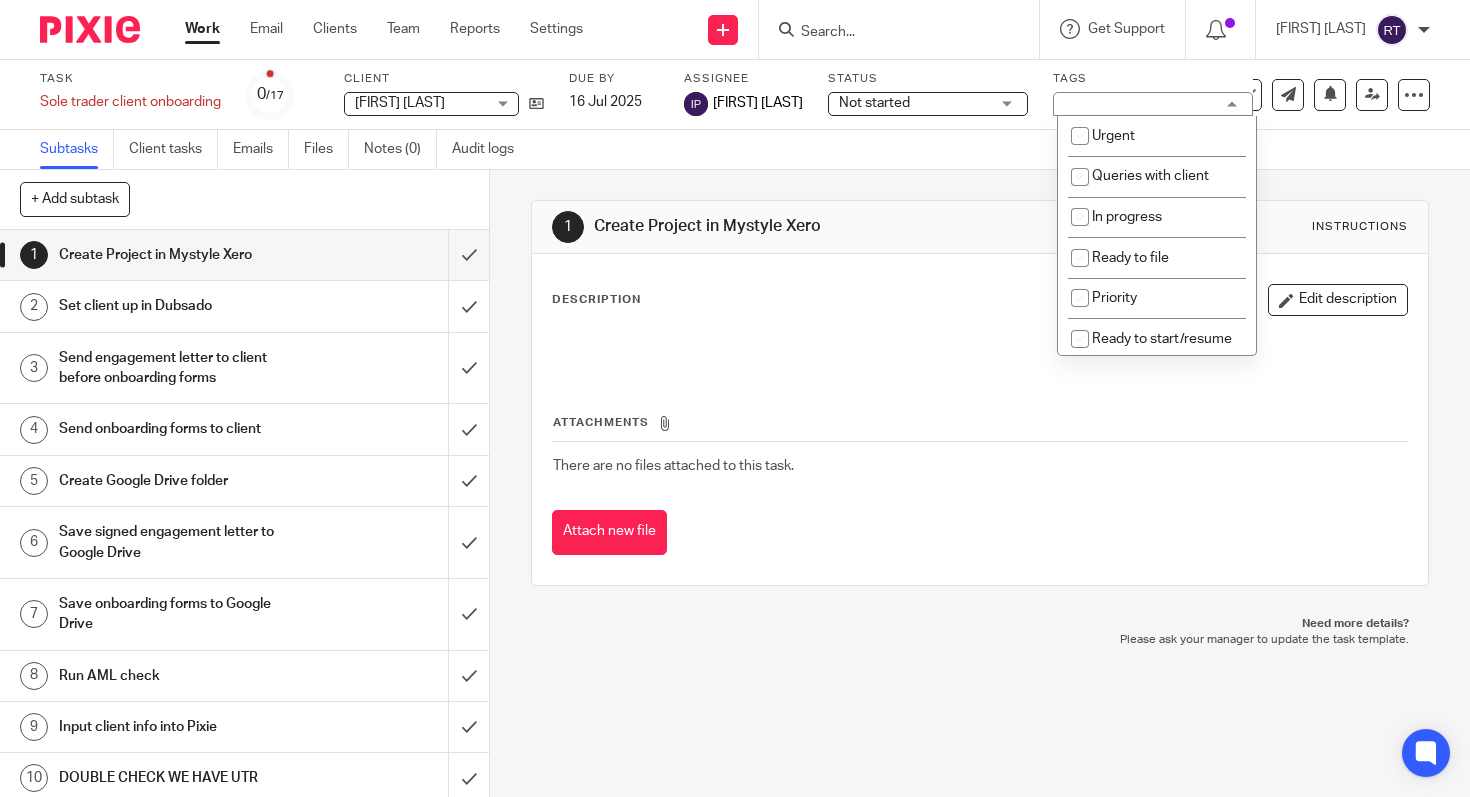 scroll, scrollTop: 218, scrollLeft: 0, axis: vertical 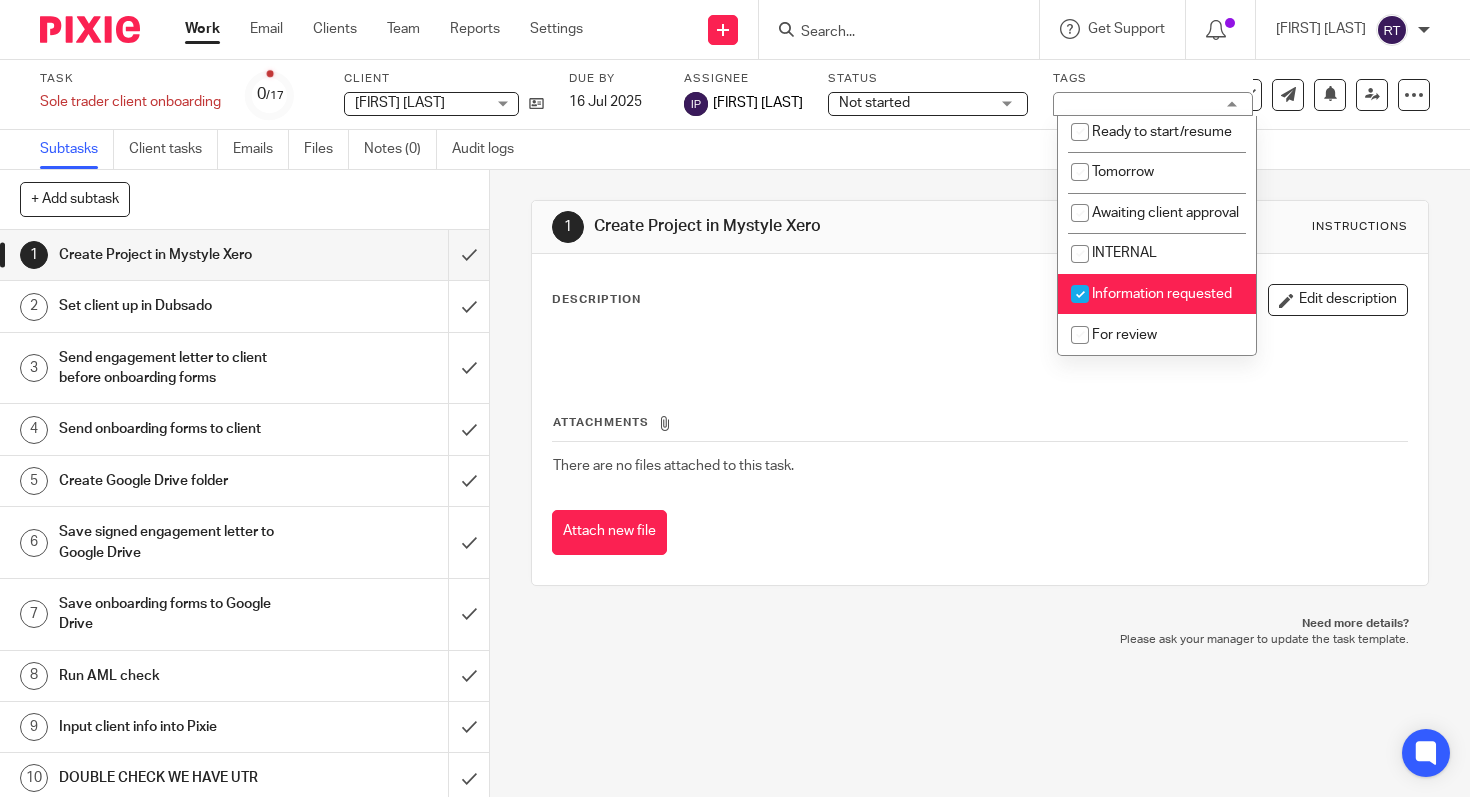 click on "Information requested" at bounding box center (1157, 294) 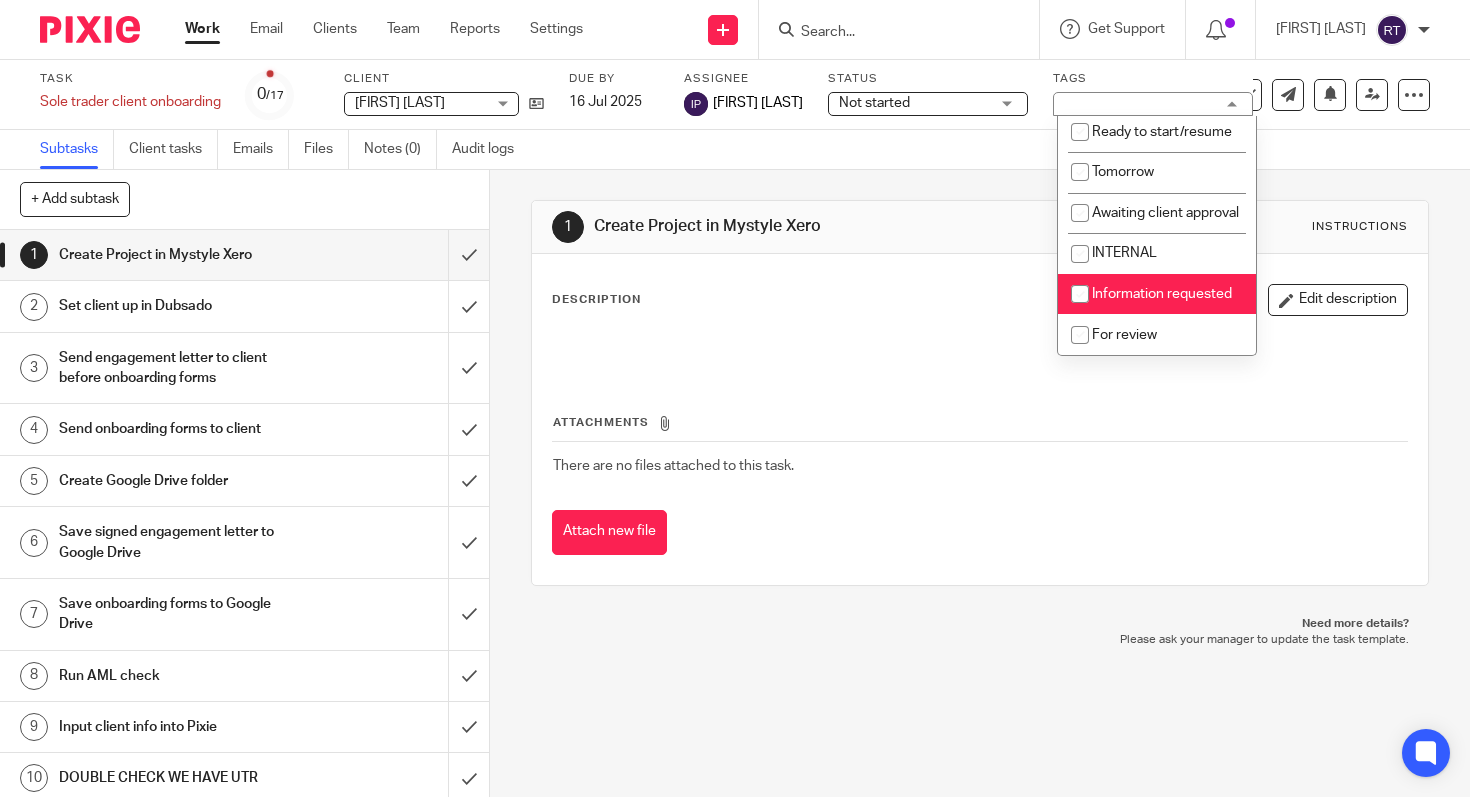 checkbox on "false" 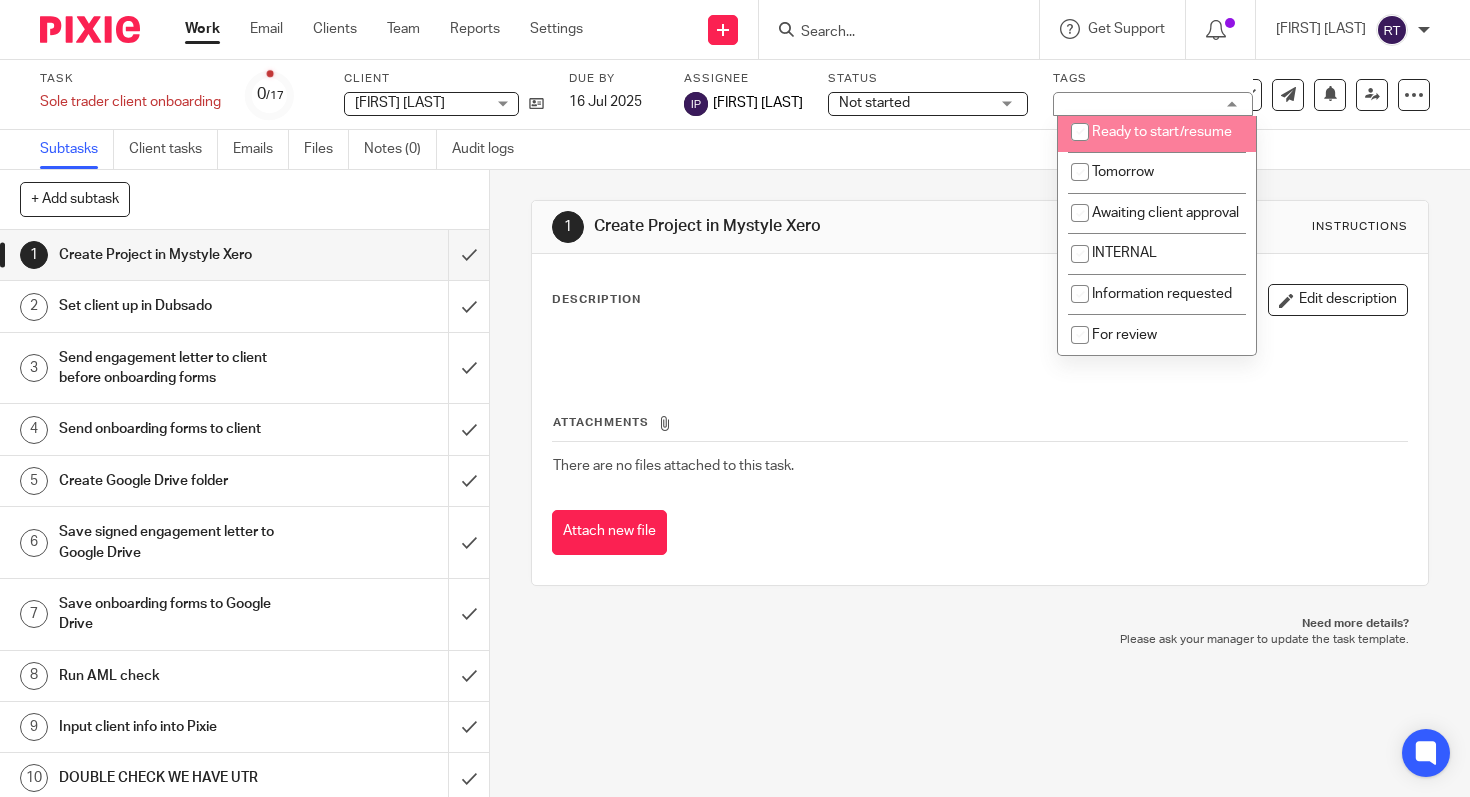 click on "Ready to start/resume" at bounding box center [1162, 132] 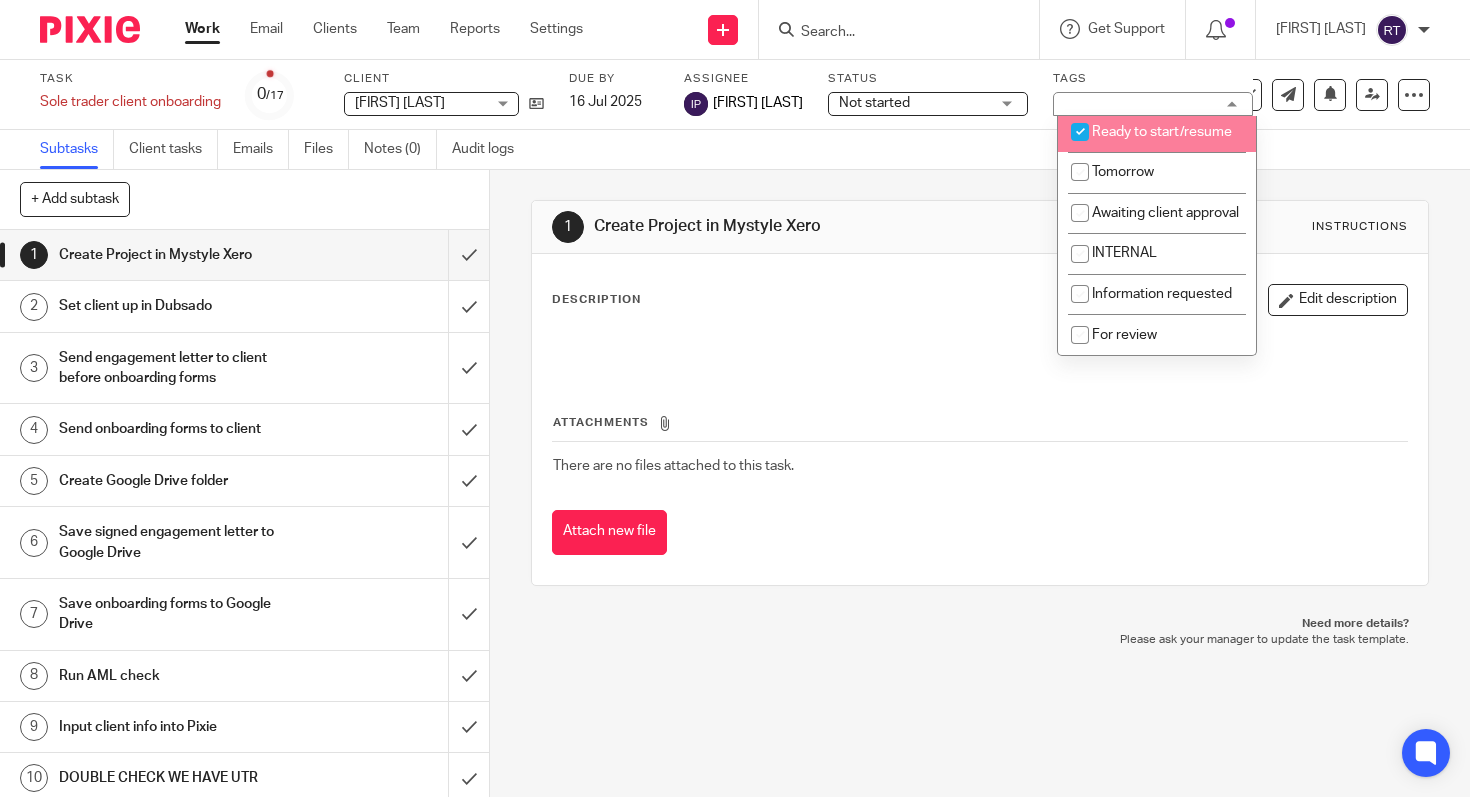 checkbox on "true" 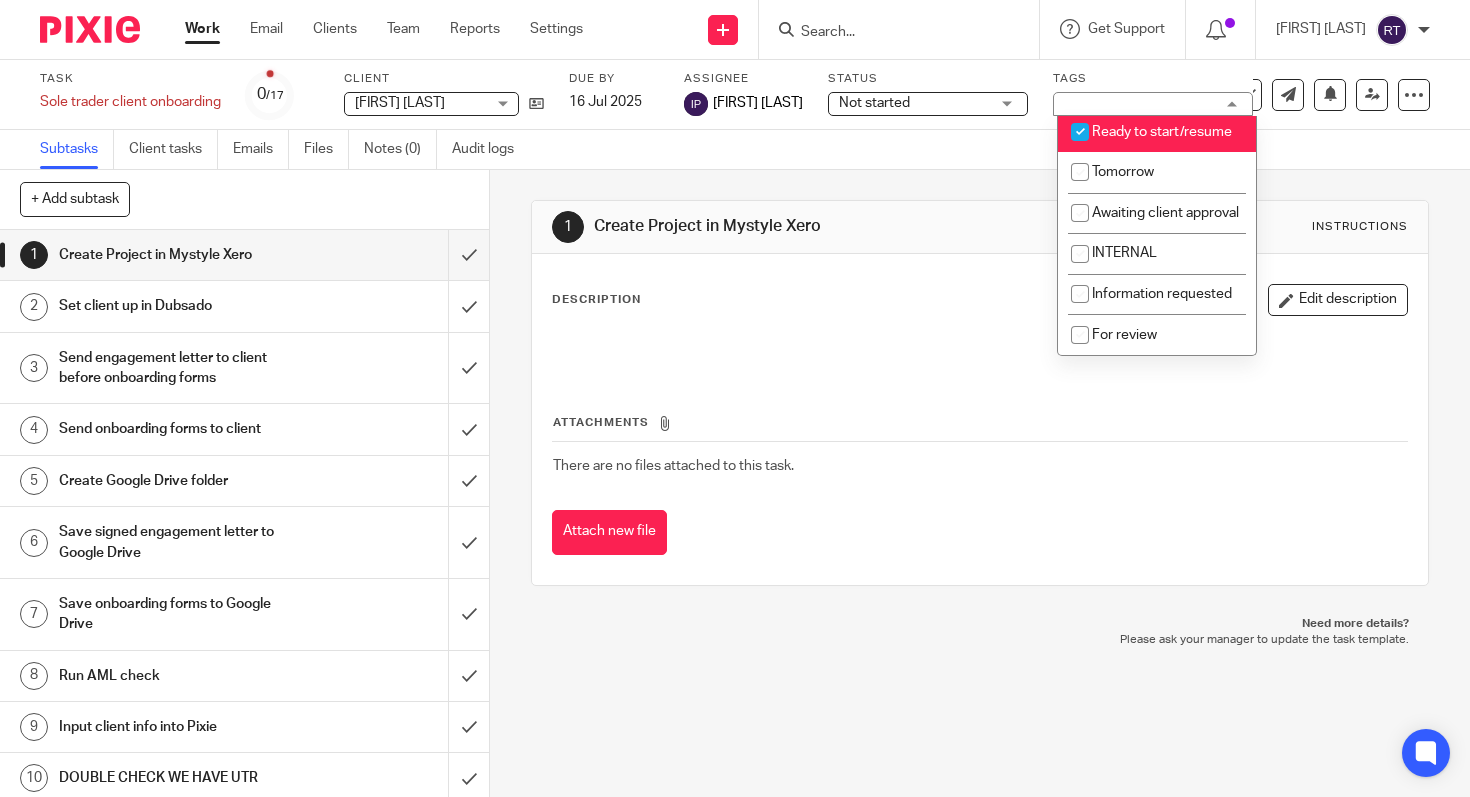 click at bounding box center [889, 33] 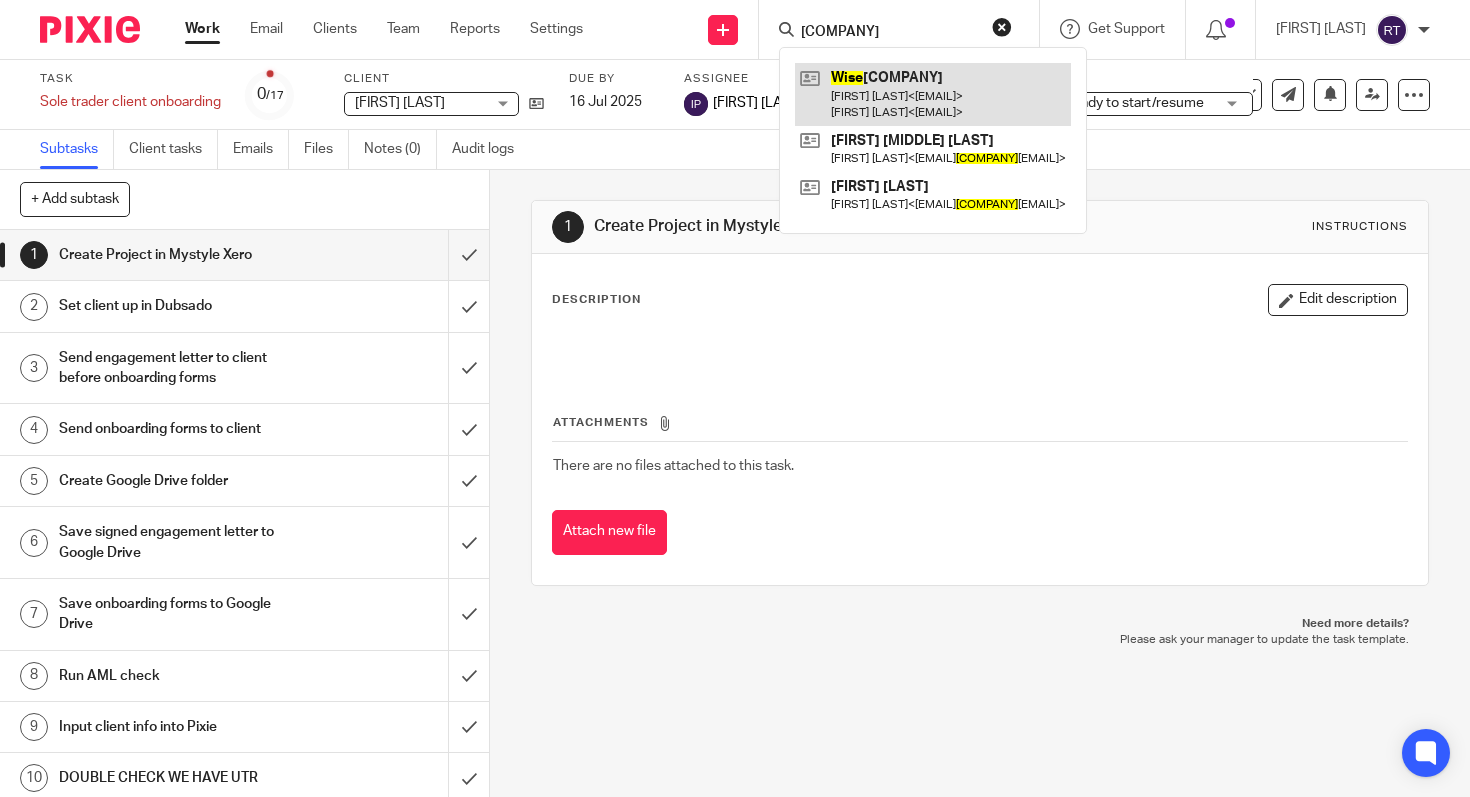 type on "wise" 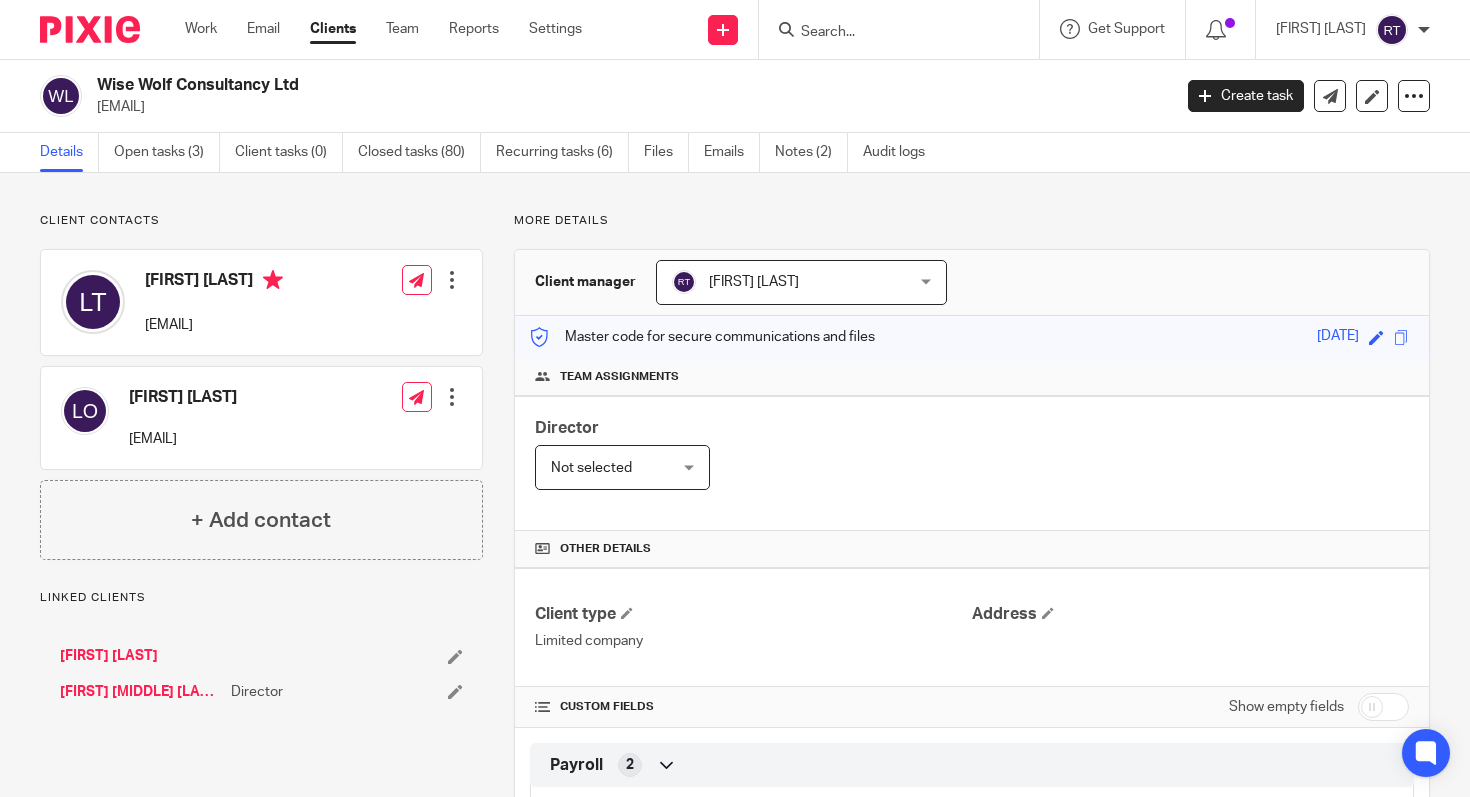scroll, scrollTop: 0, scrollLeft: 0, axis: both 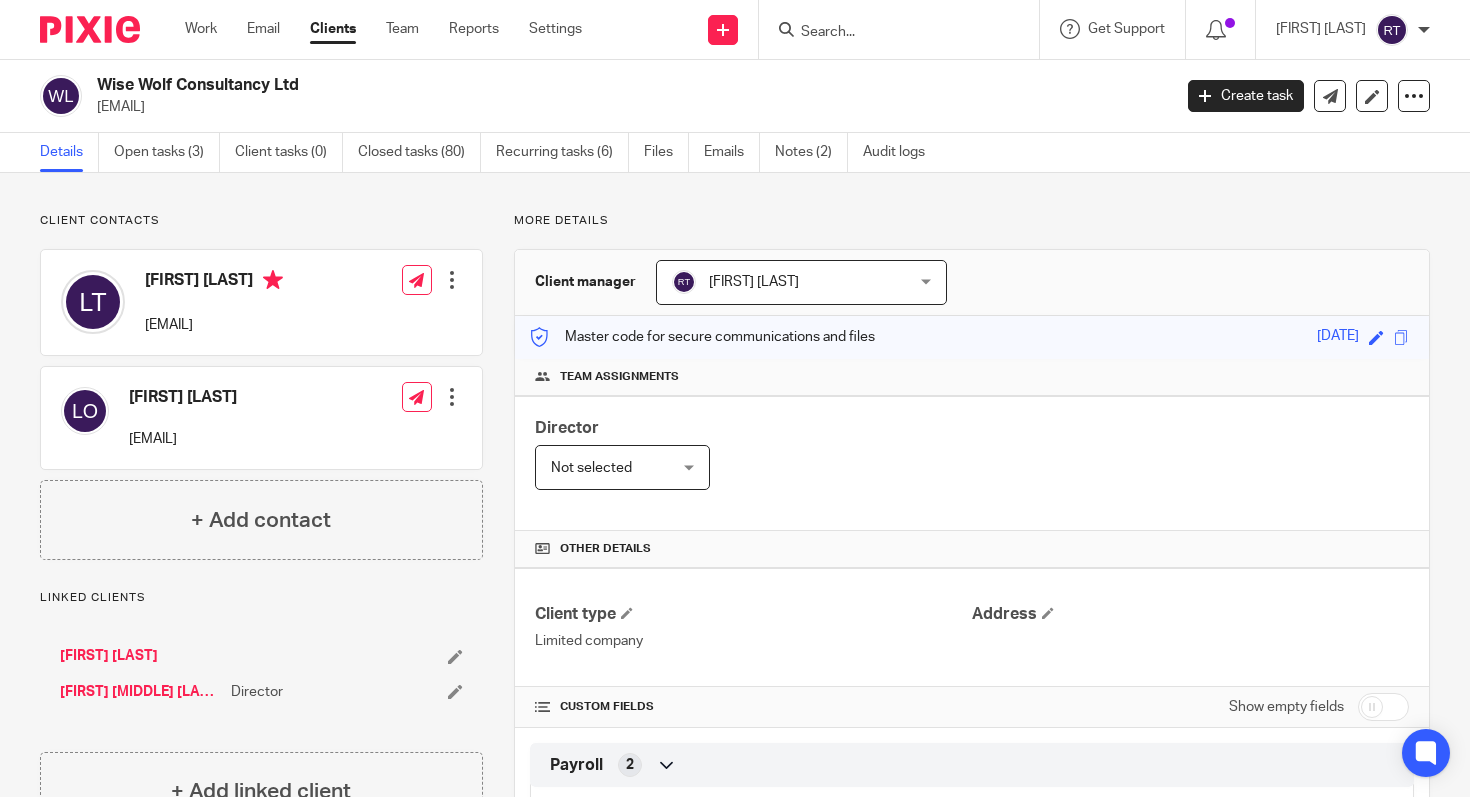click at bounding box center (889, 33) 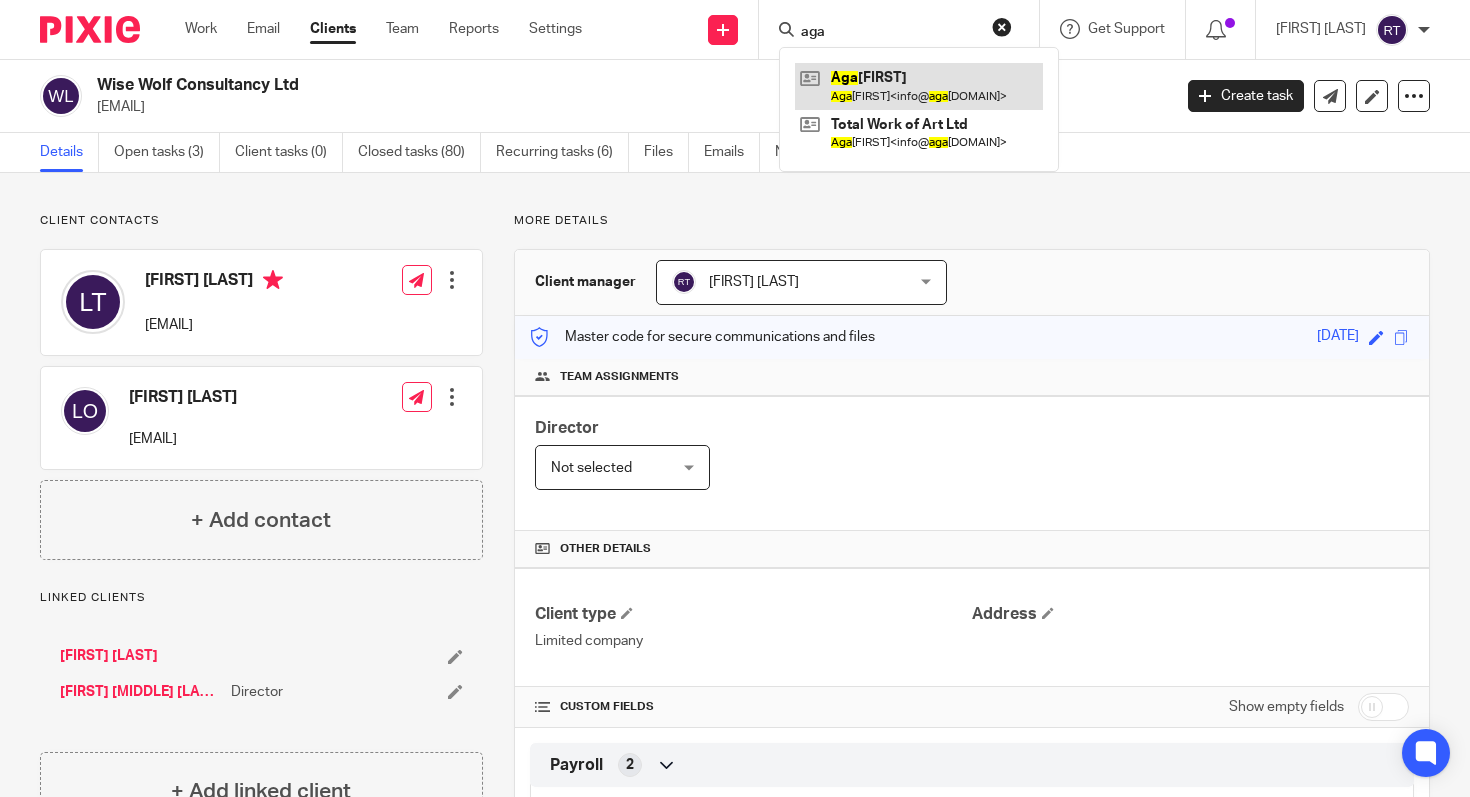 type on "aga" 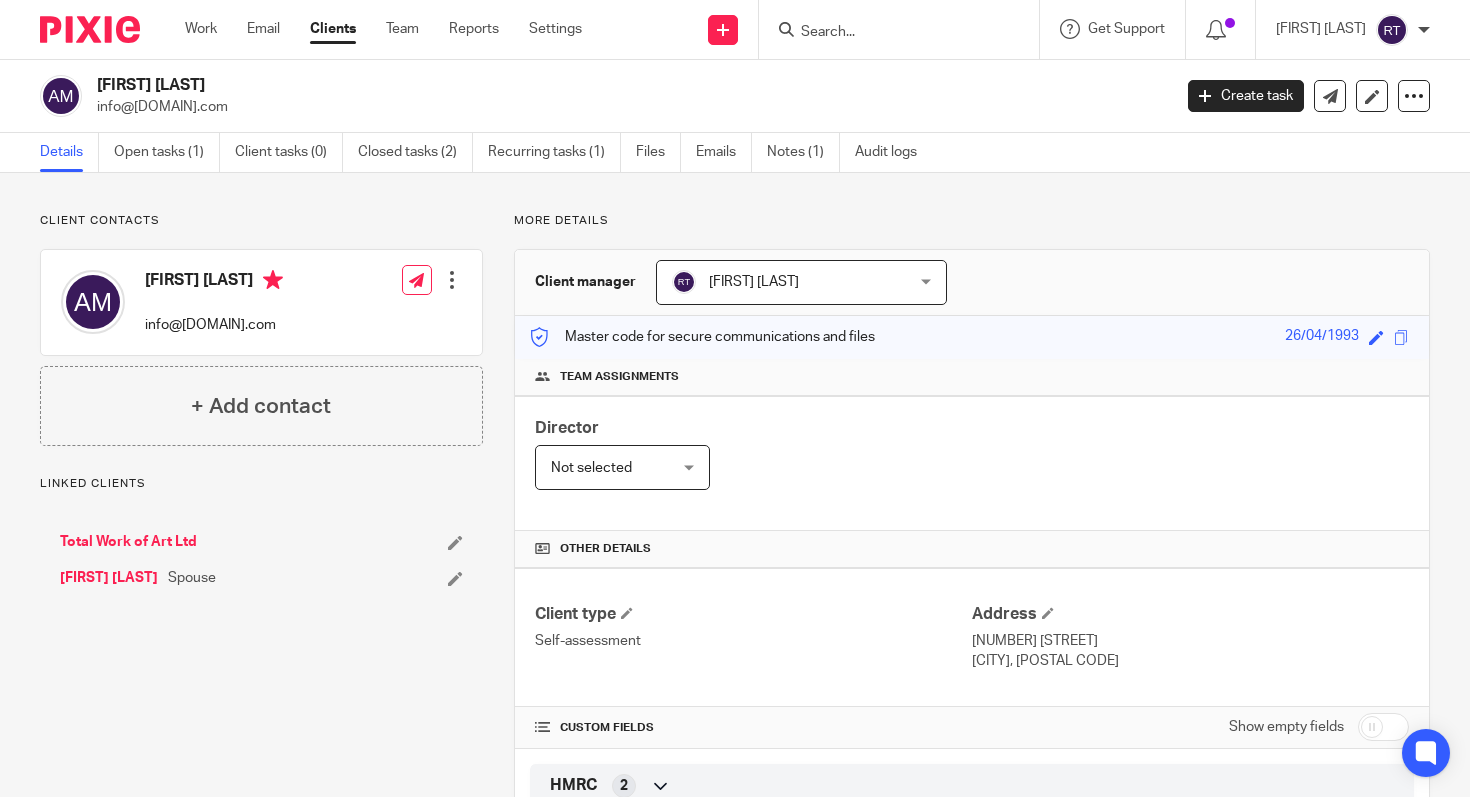 scroll, scrollTop: 0, scrollLeft: 0, axis: both 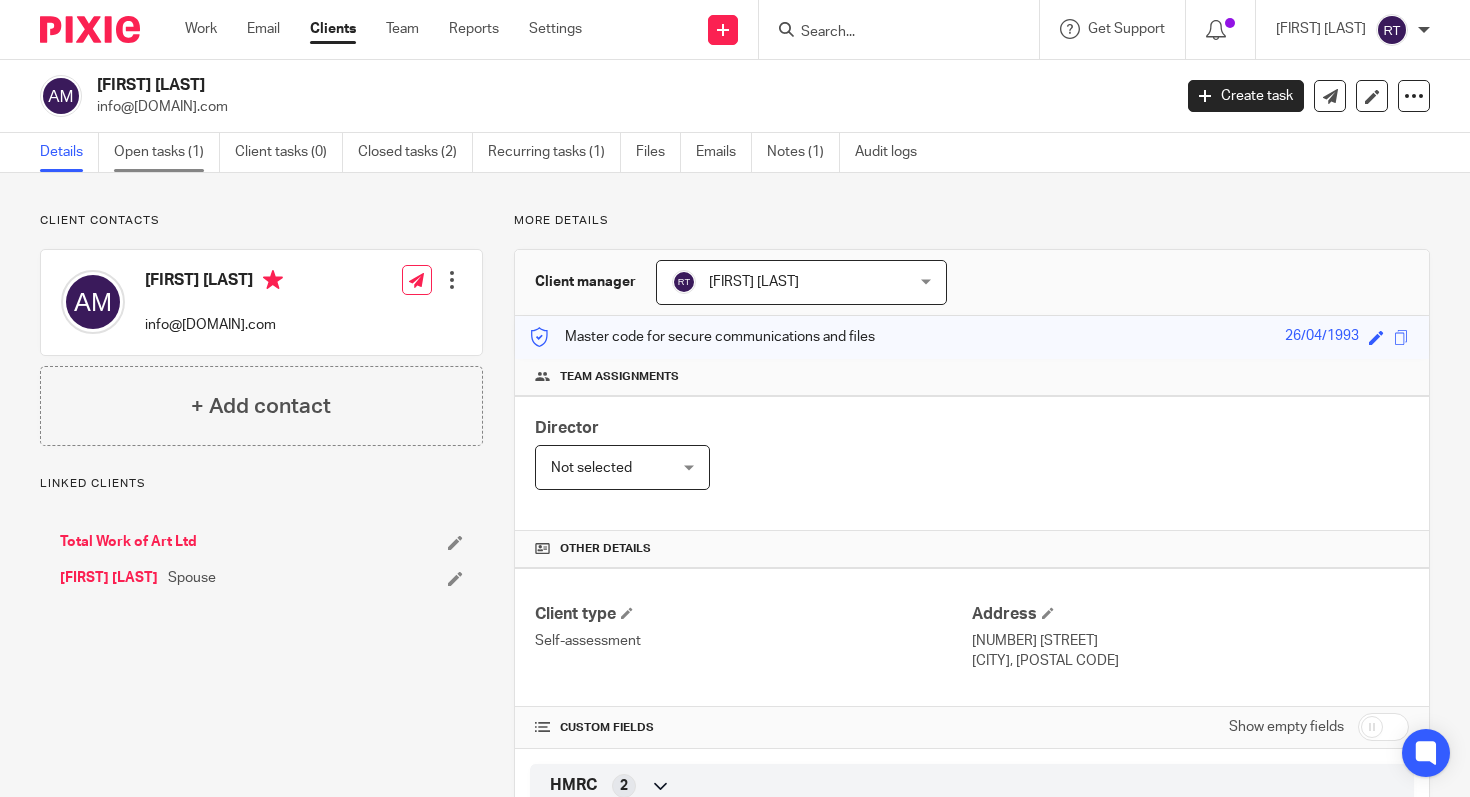 click on "Open tasks (1)" at bounding box center [167, 152] 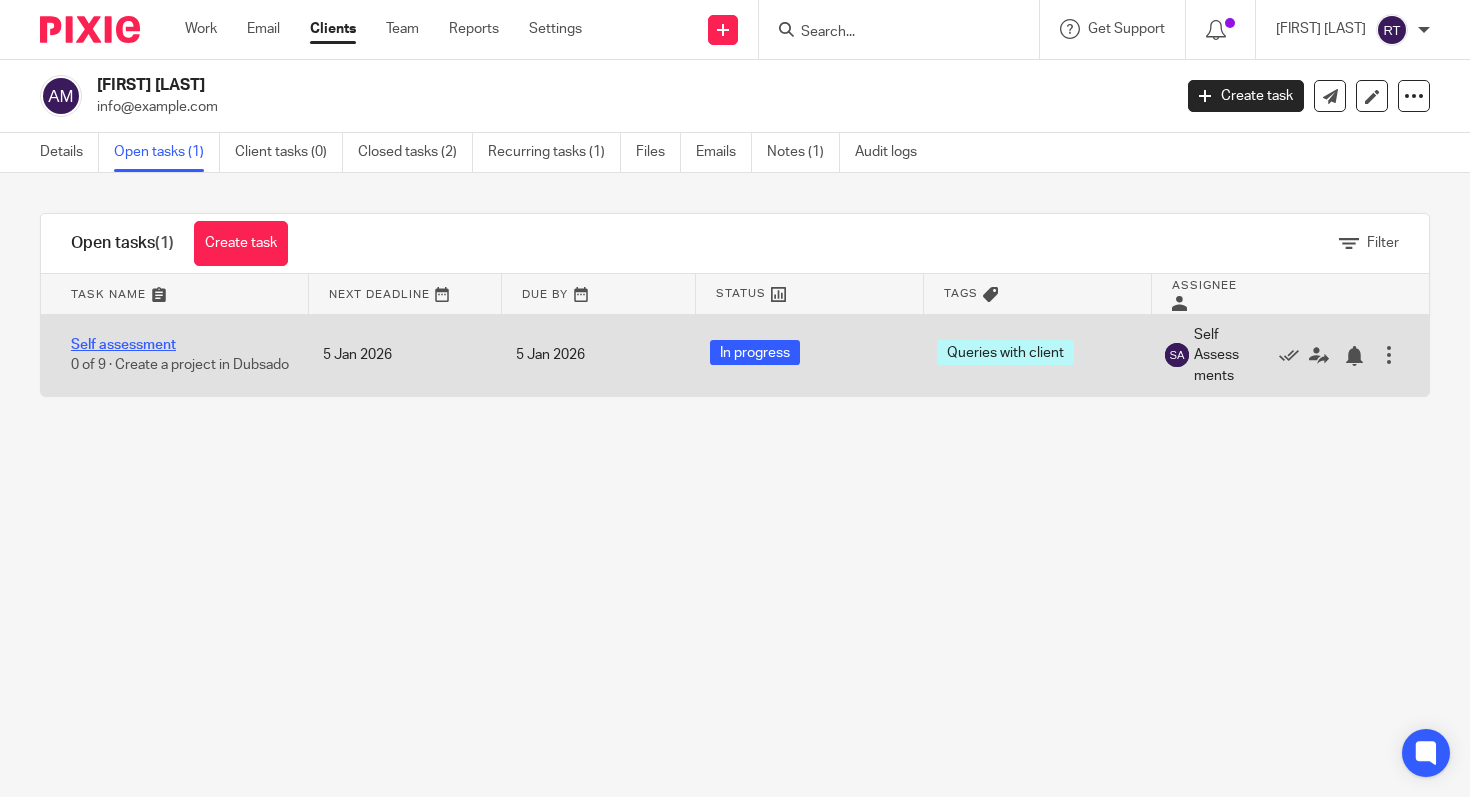 scroll, scrollTop: 0, scrollLeft: 0, axis: both 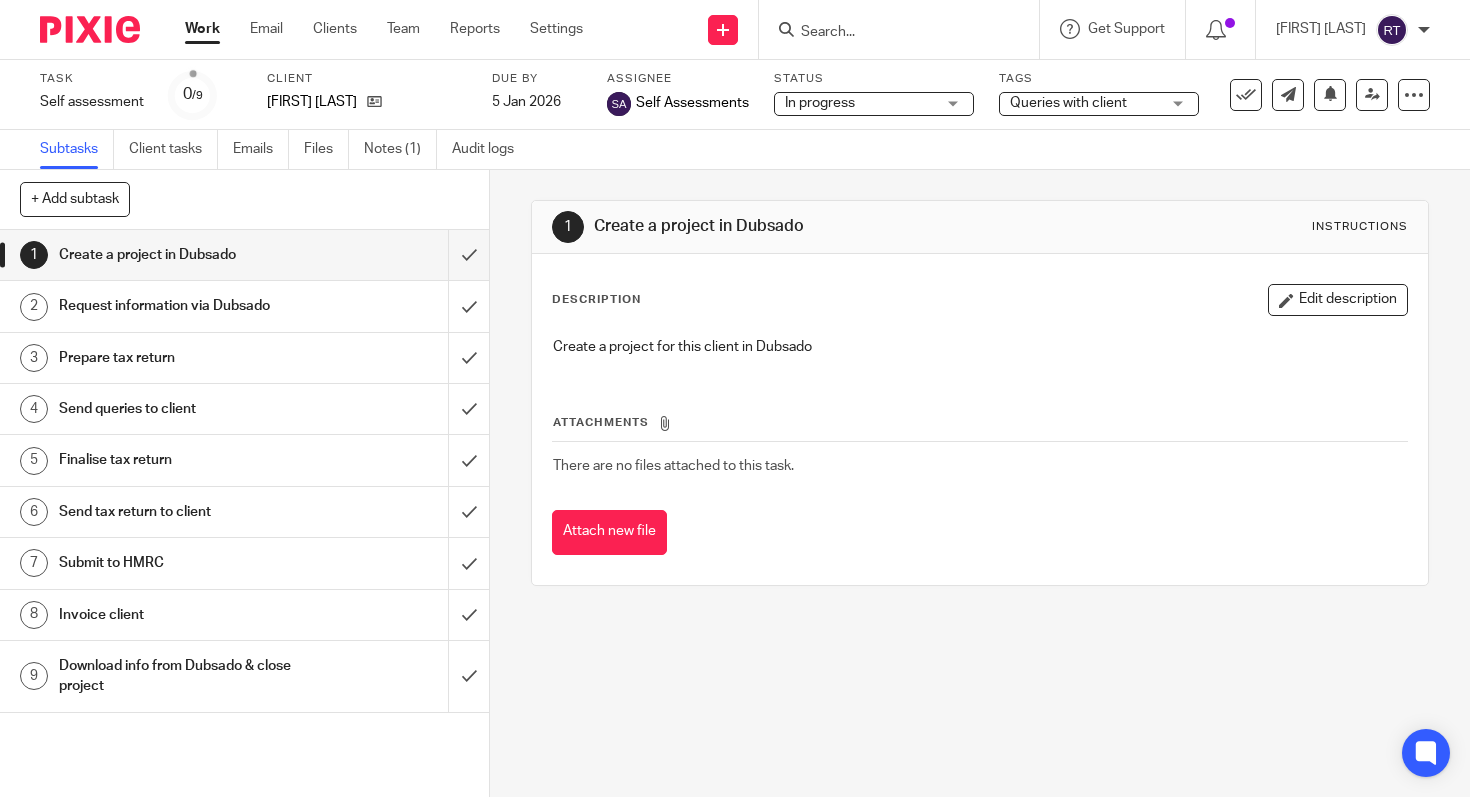 click on "Queries with client" at bounding box center [1068, 103] 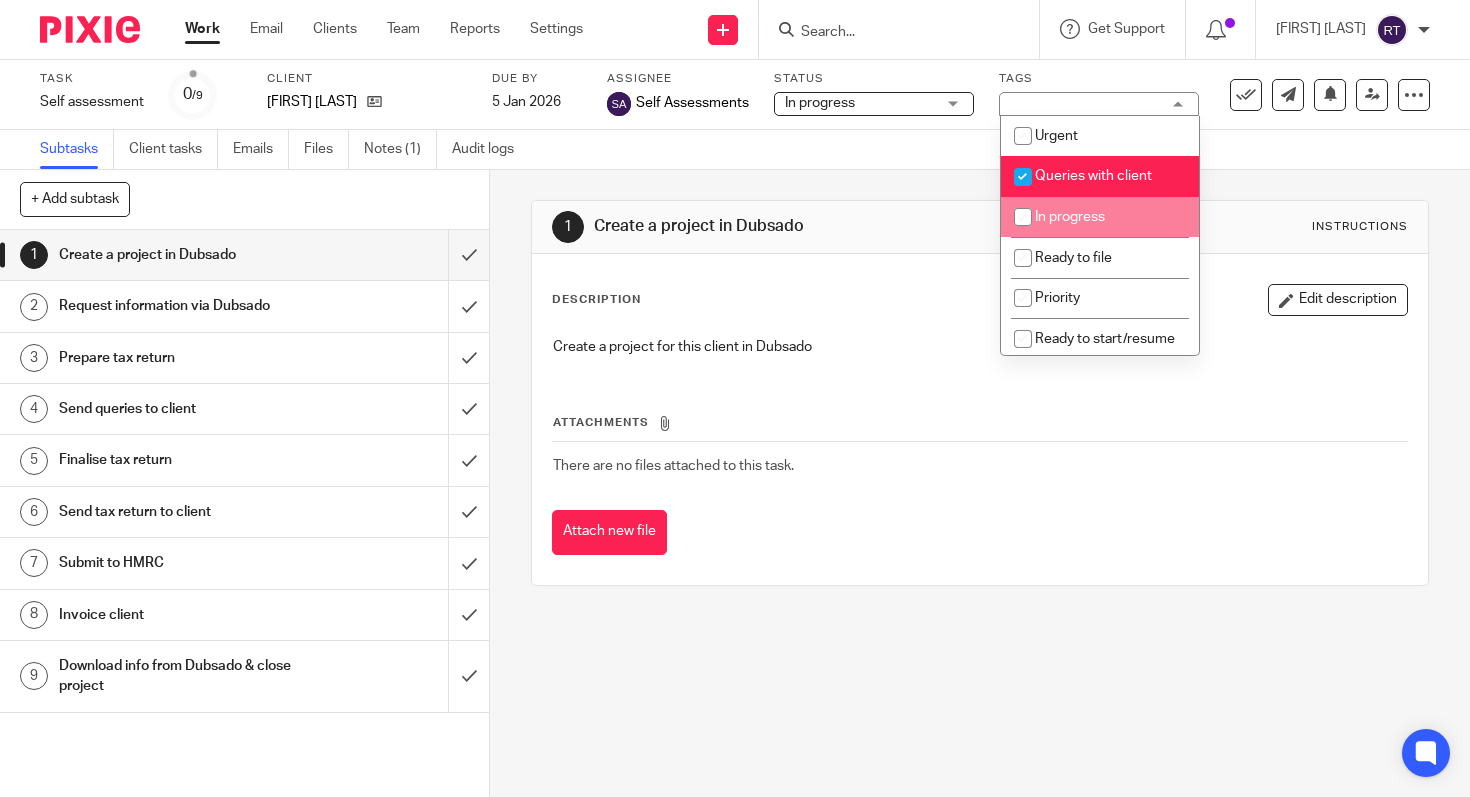 click on "Queries with client" at bounding box center (1093, 176) 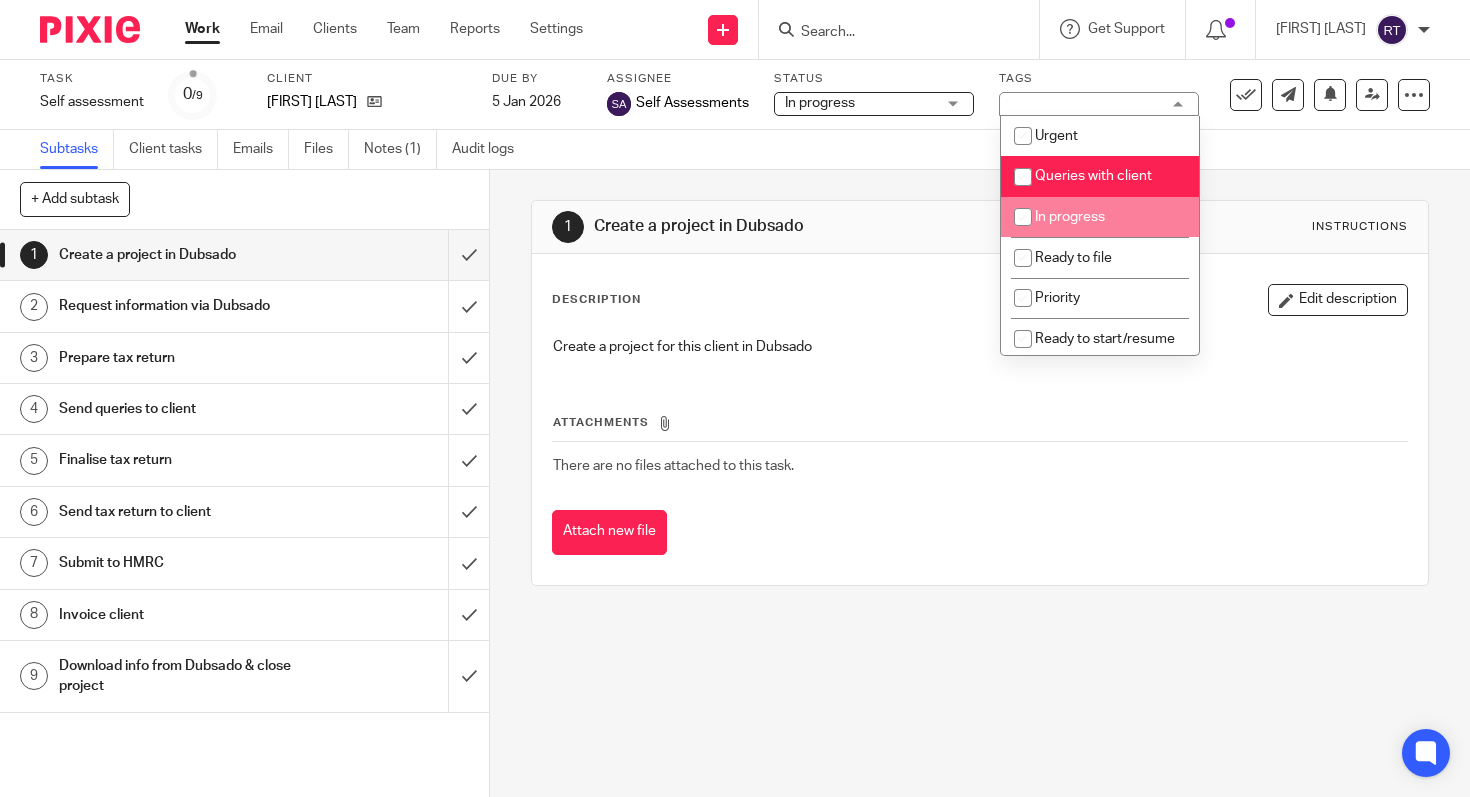 checkbox on "false" 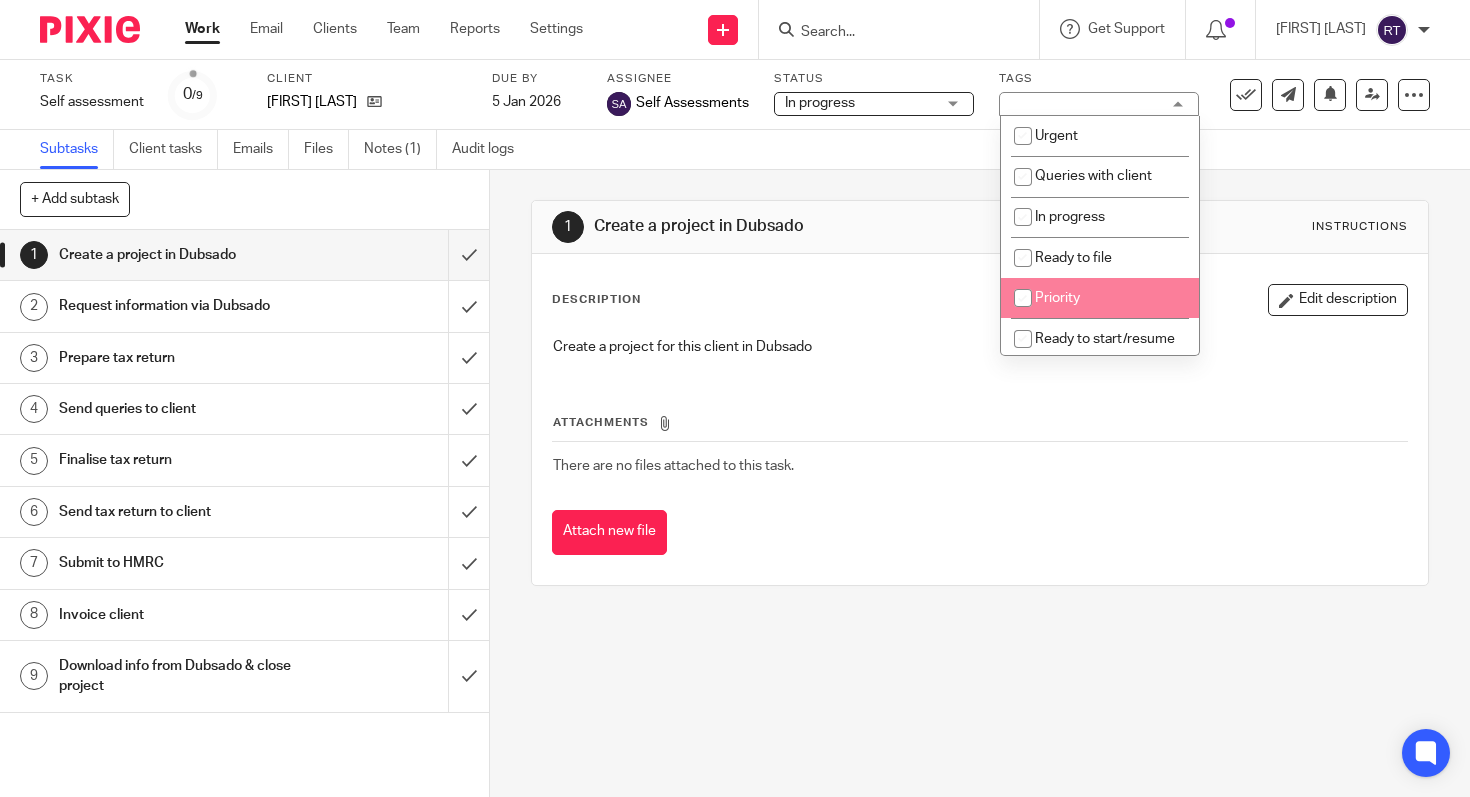 scroll, scrollTop: 1, scrollLeft: 0, axis: vertical 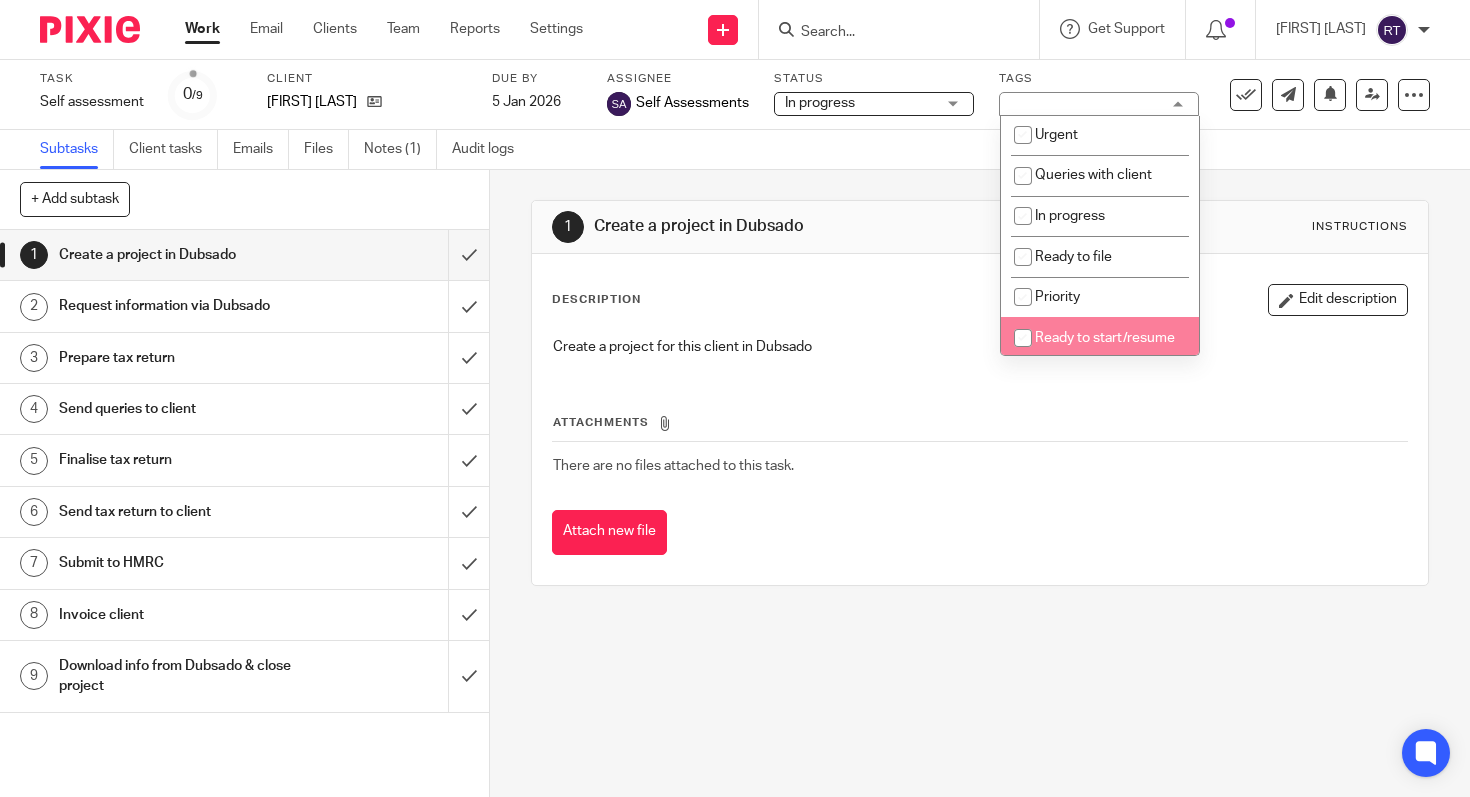 click on "Ready to start/resume" at bounding box center [1105, 338] 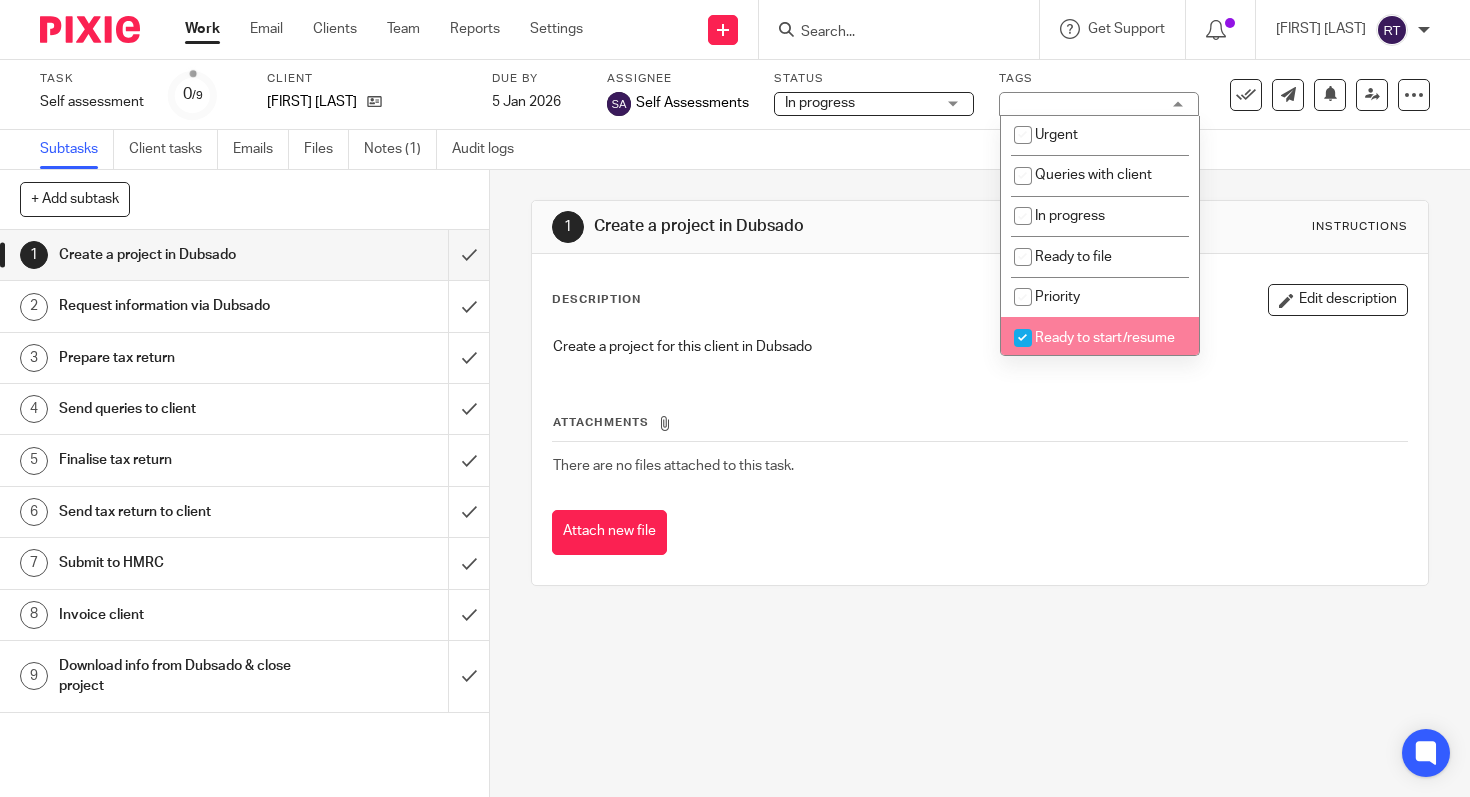 checkbox on "true" 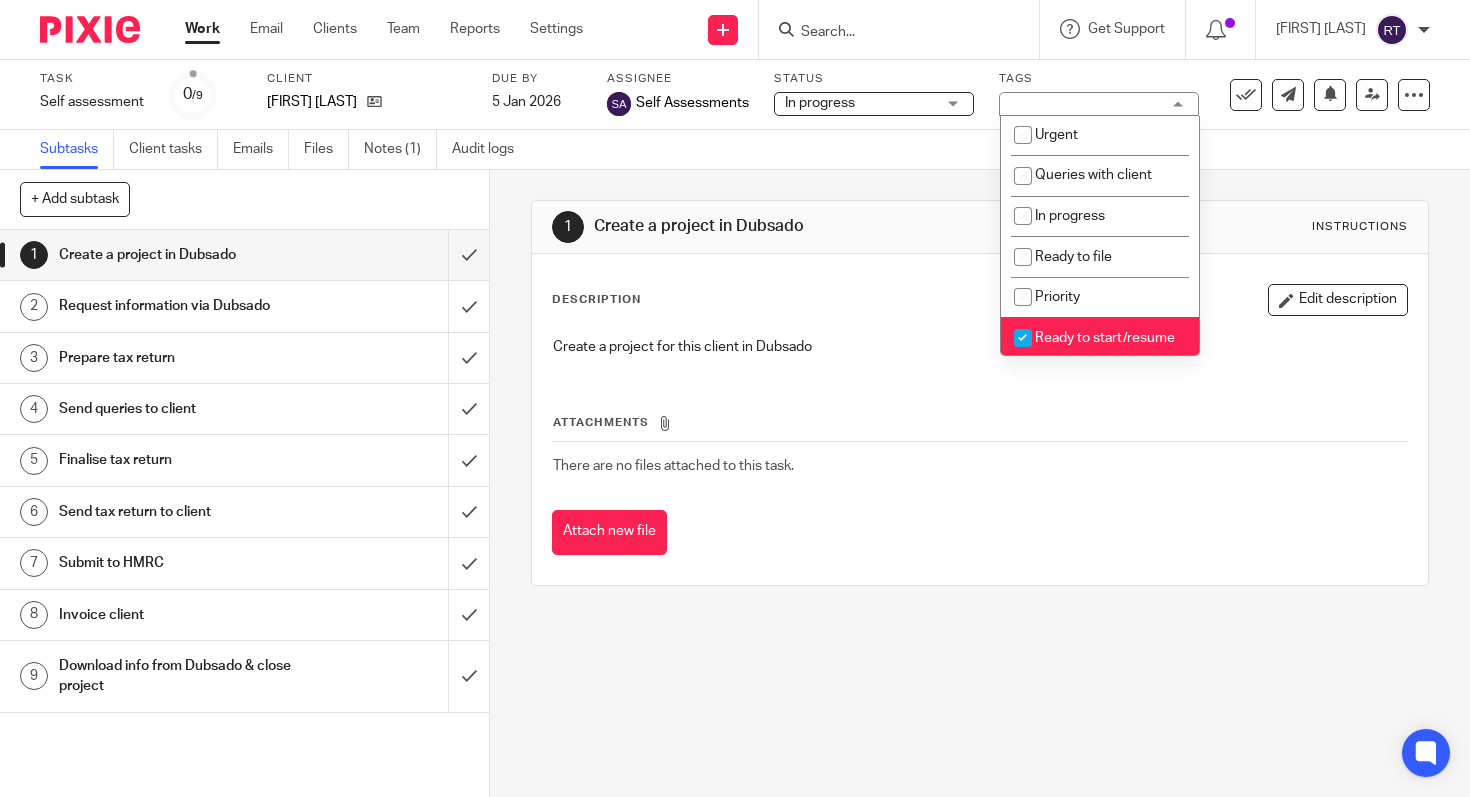 click at bounding box center (889, 33) 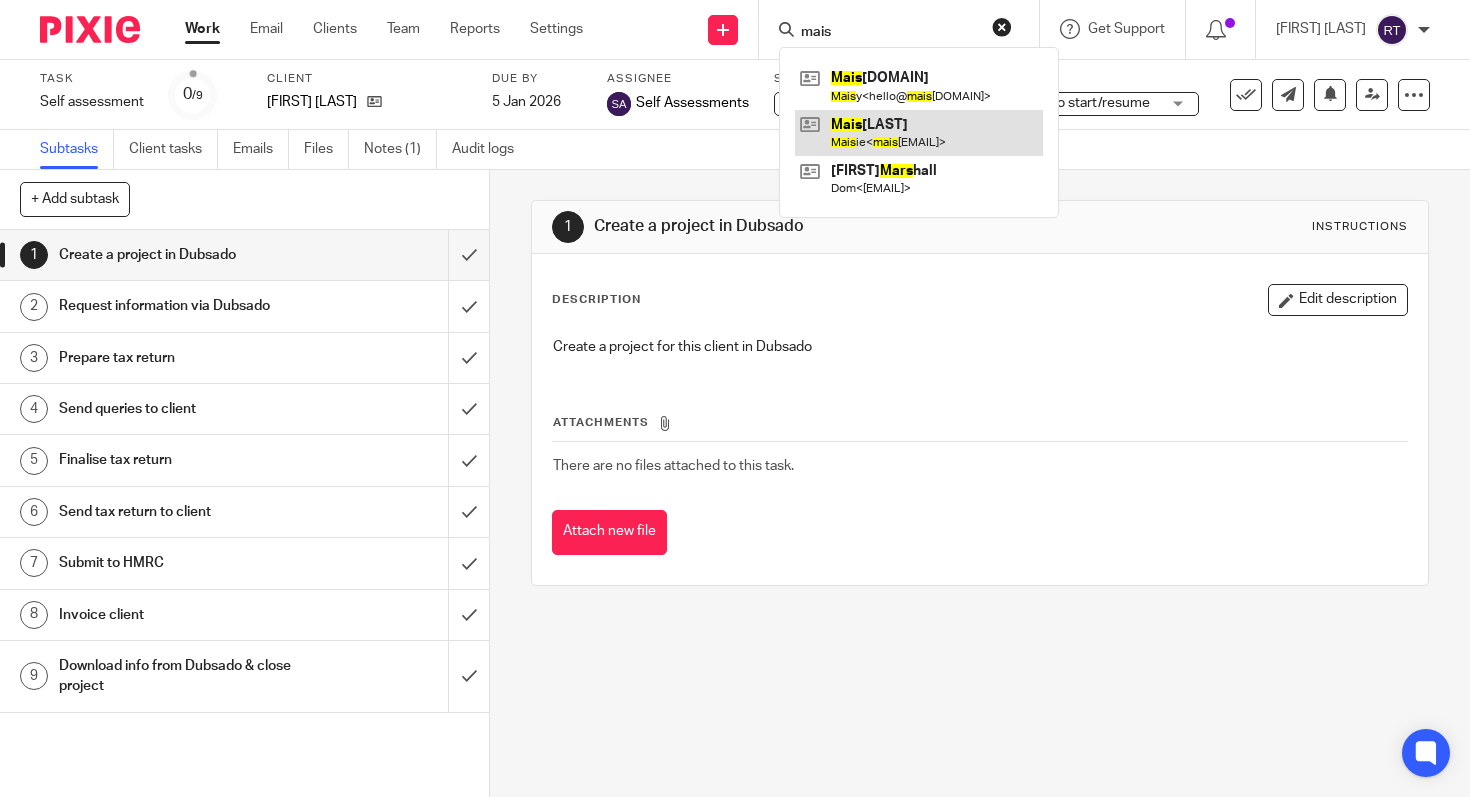 type on "mais" 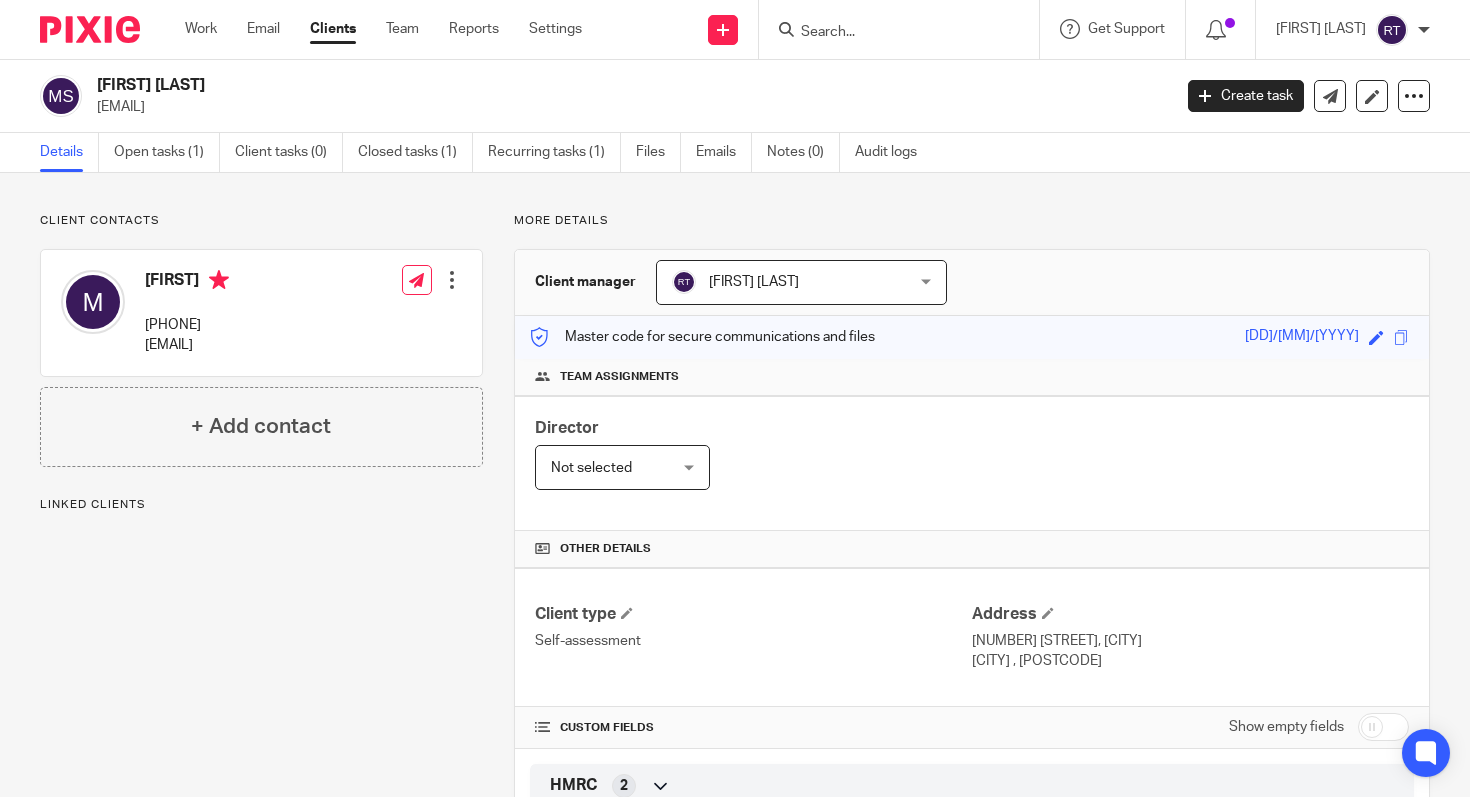scroll, scrollTop: 0, scrollLeft: 0, axis: both 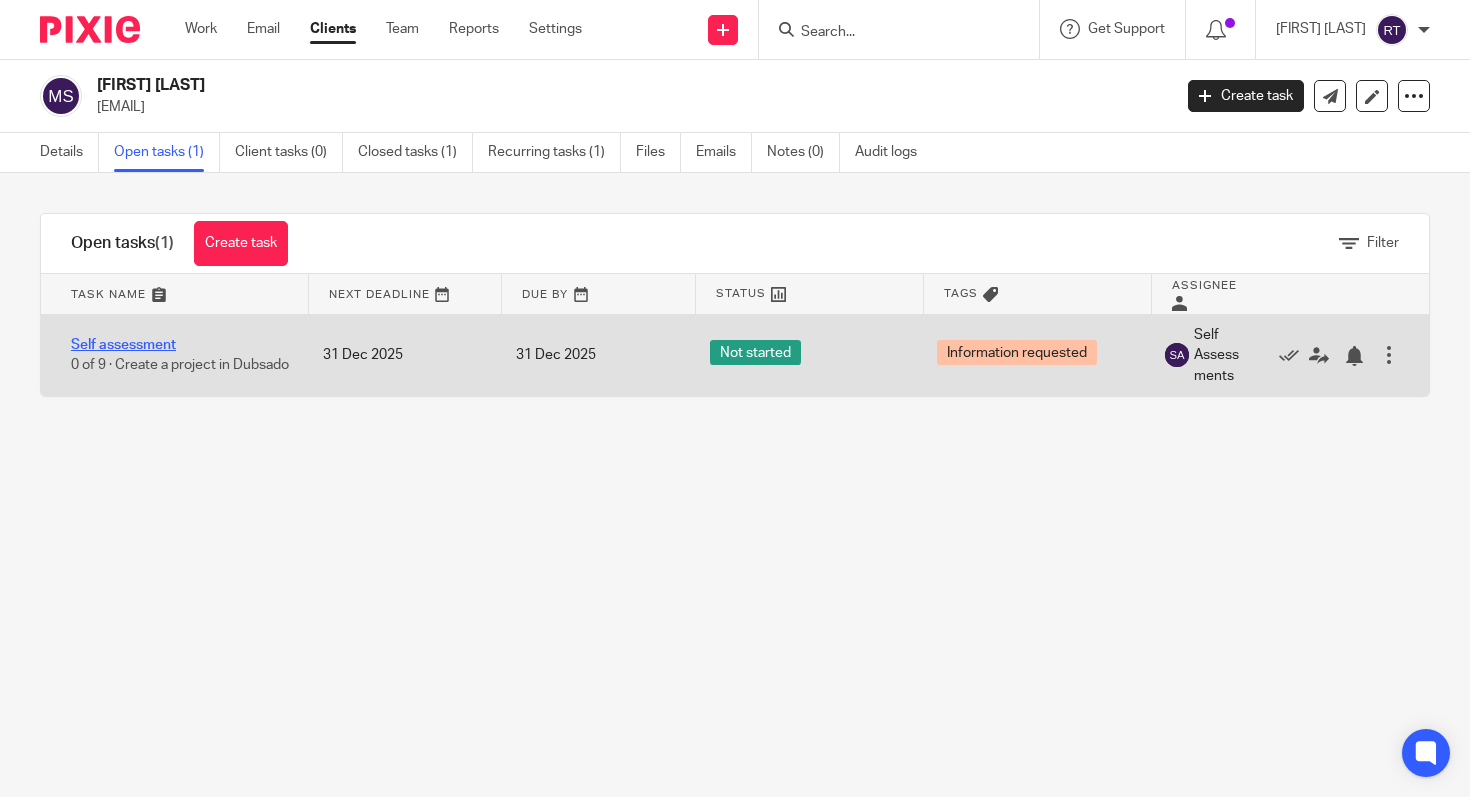 click on "Self assessment" at bounding box center (123, 345) 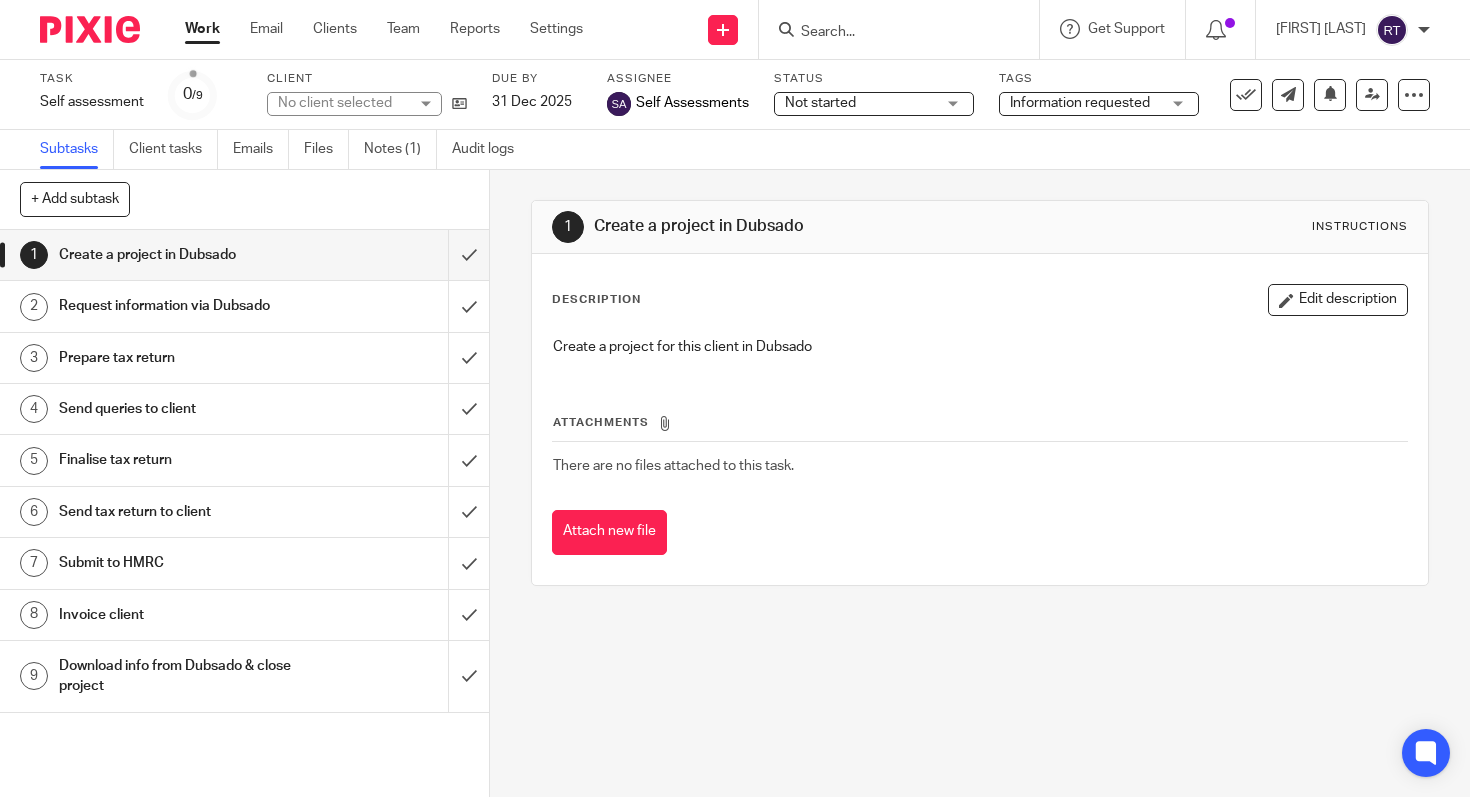scroll, scrollTop: 0, scrollLeft: 0, axis: both 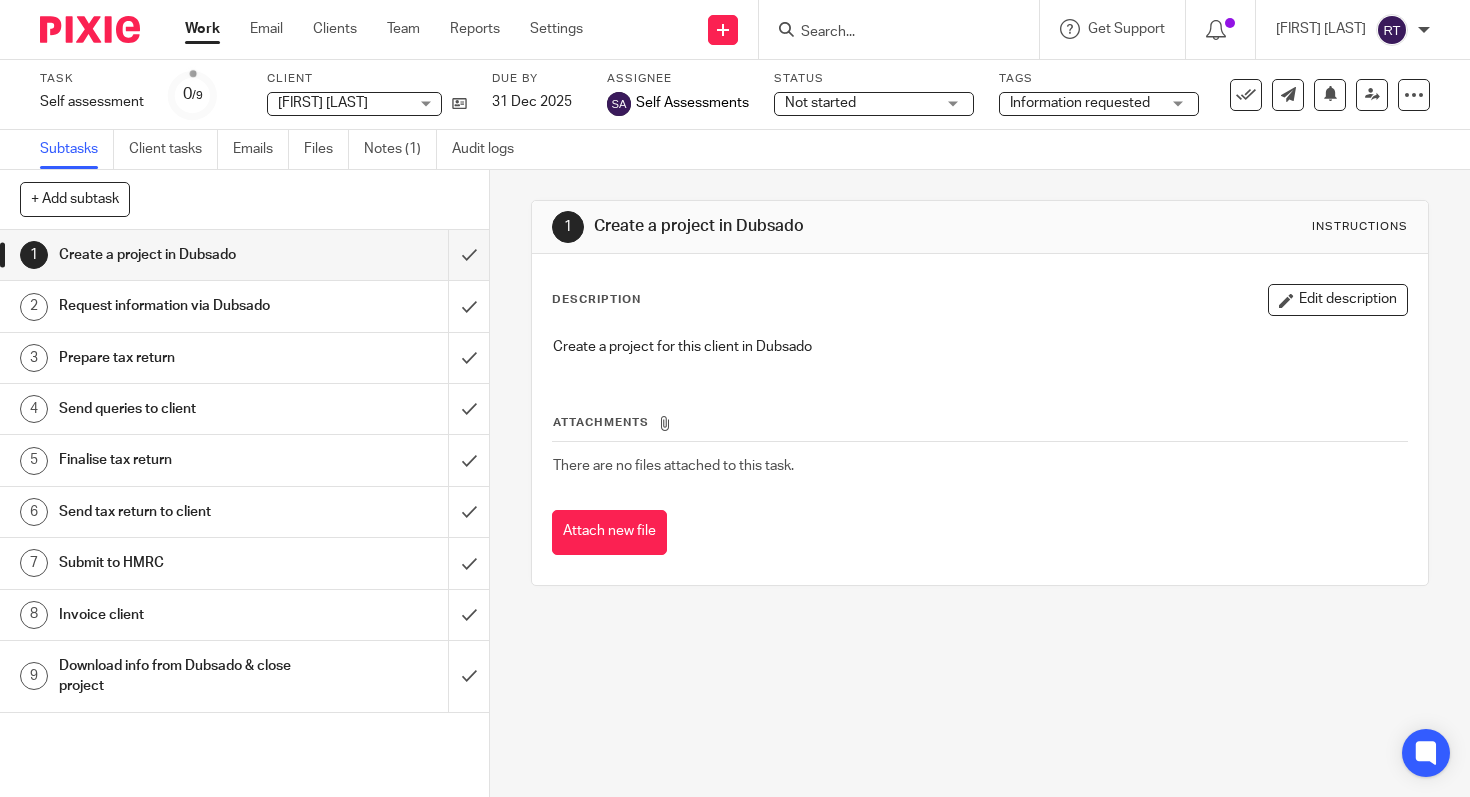click on "Information requested" at bounding box center [1080, 103] 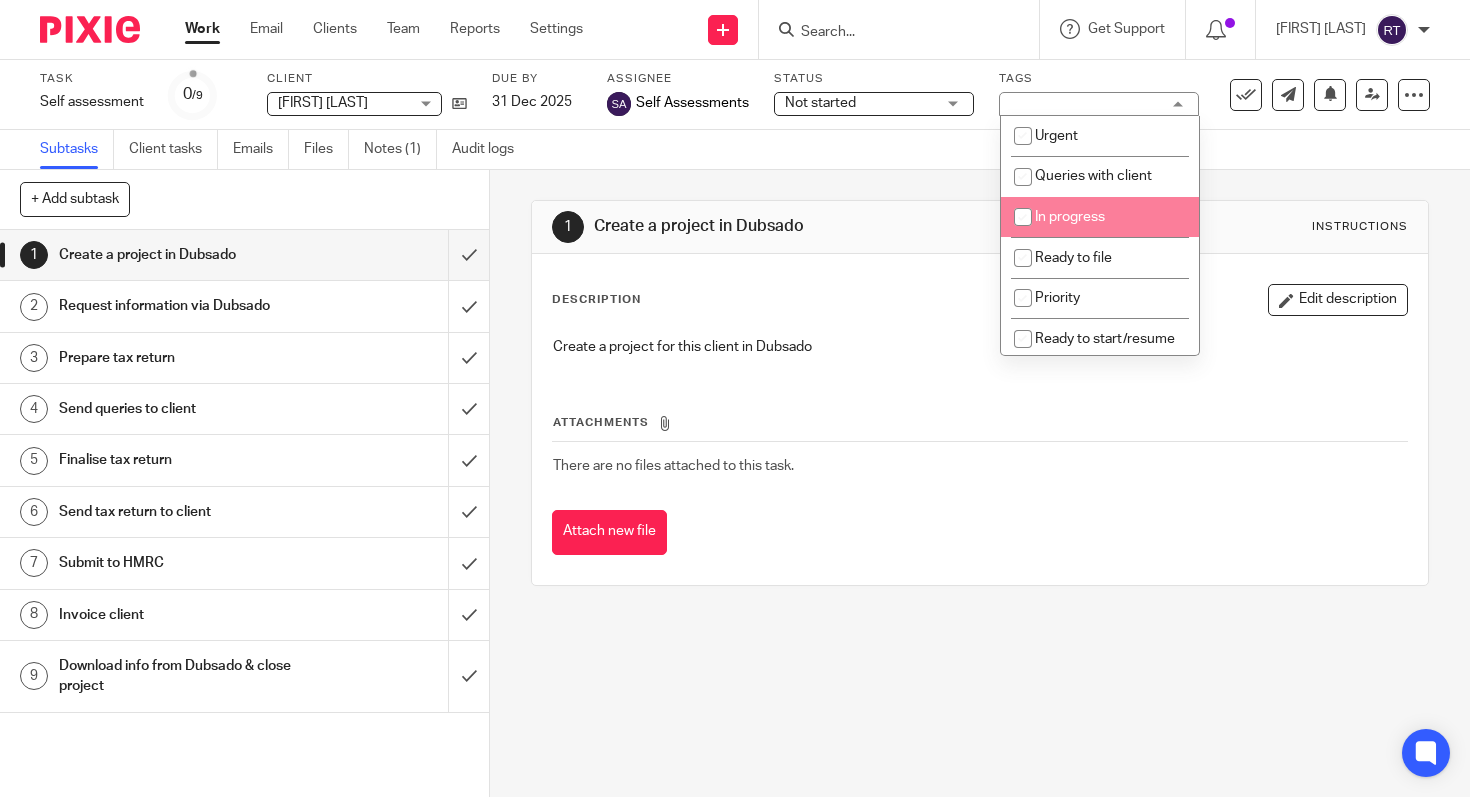 scroll, scrollTop: 218, scrollLeft: 0, axis: vertical 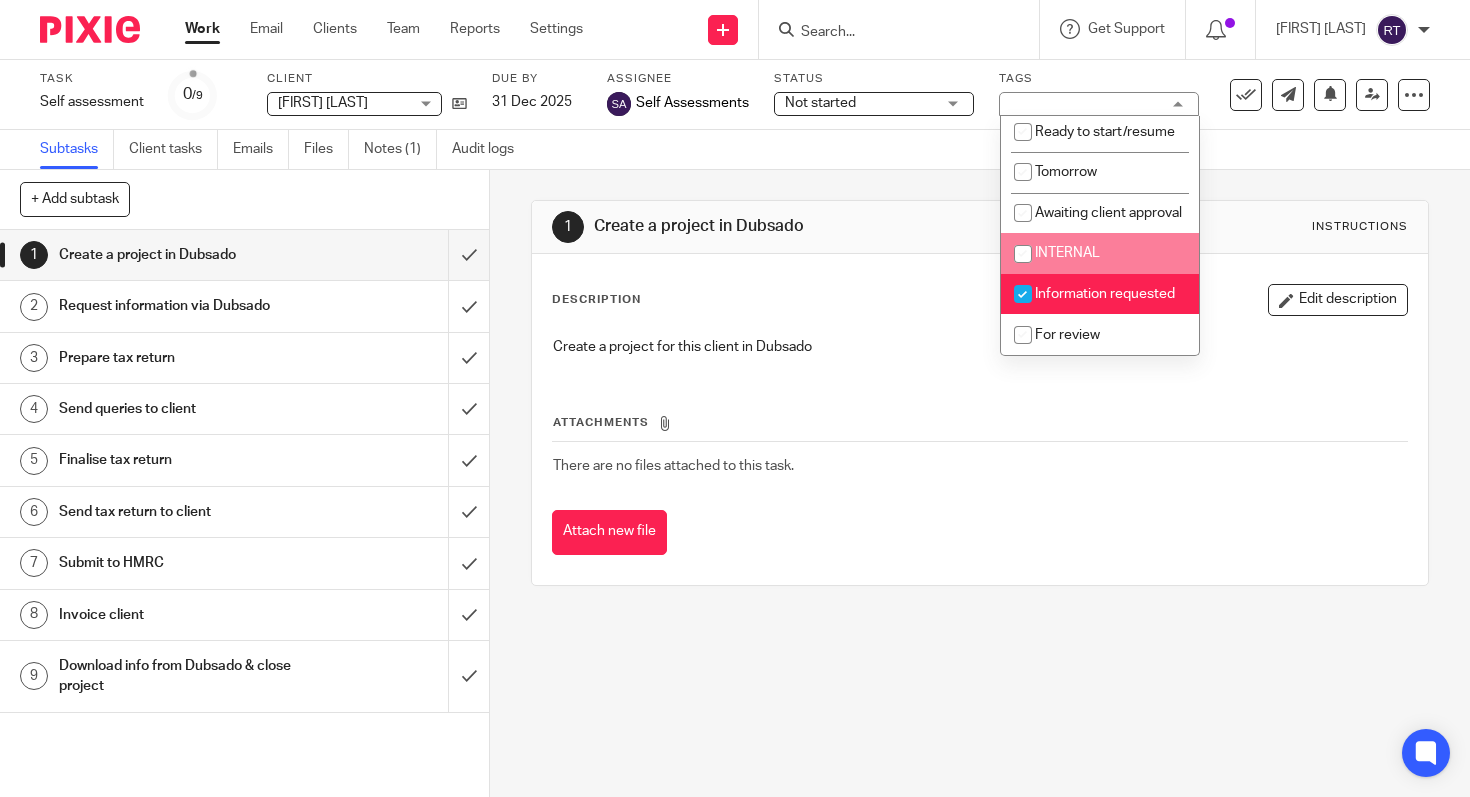 click on "INTERNAL" at bounding box center (1100, 253) 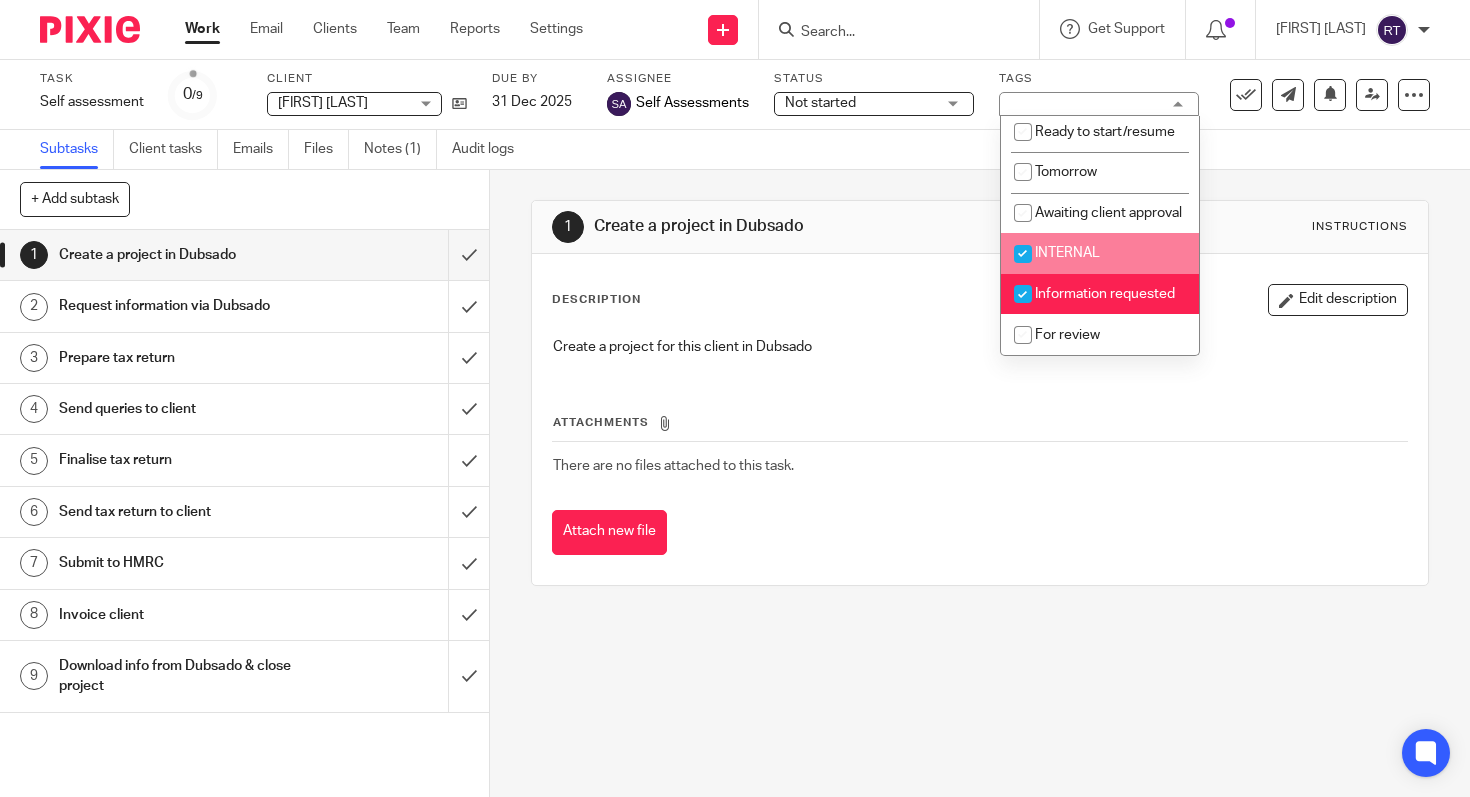 checkbox on "true" 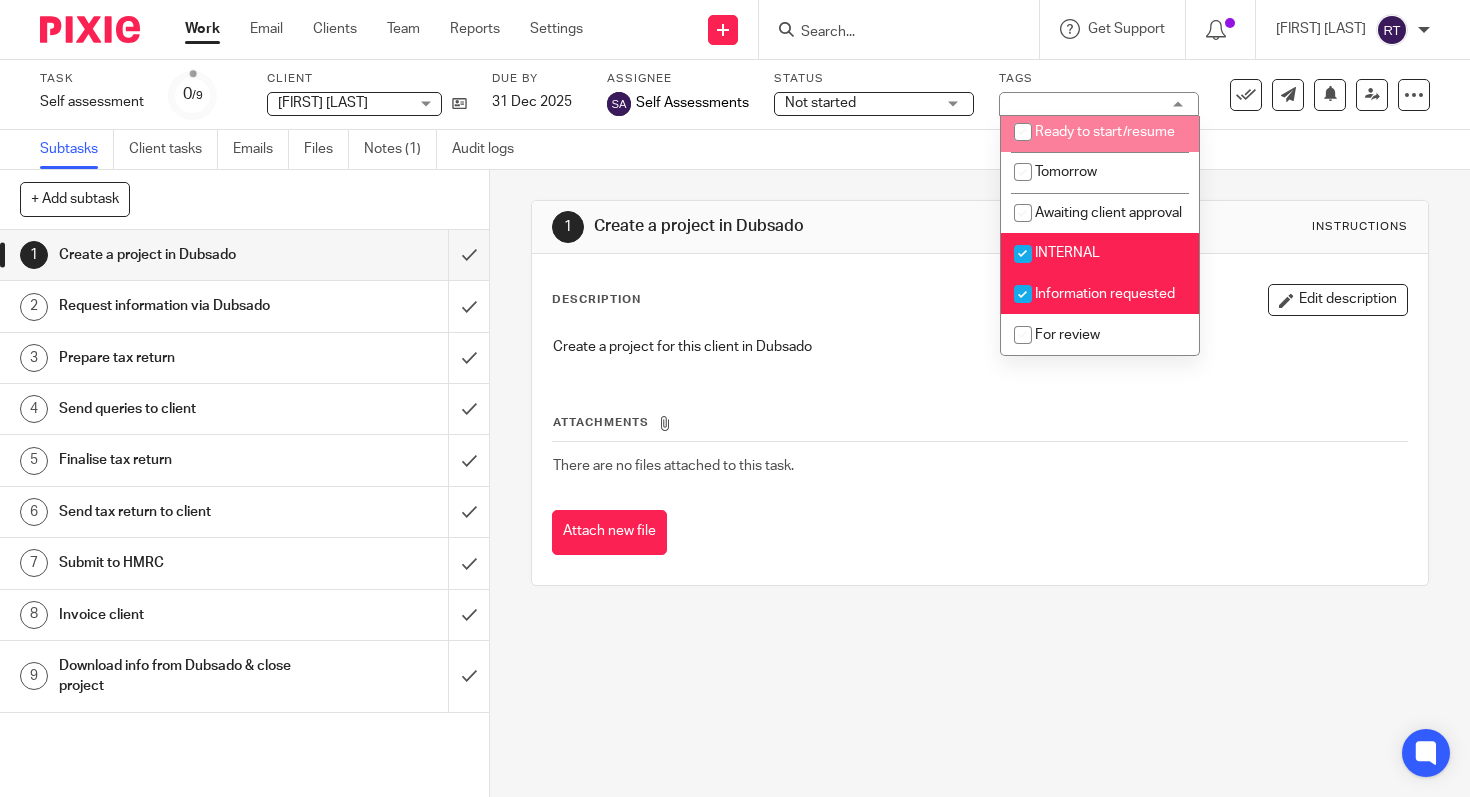 click on "Ready to start/resume" at bounding box center [1105, 132] 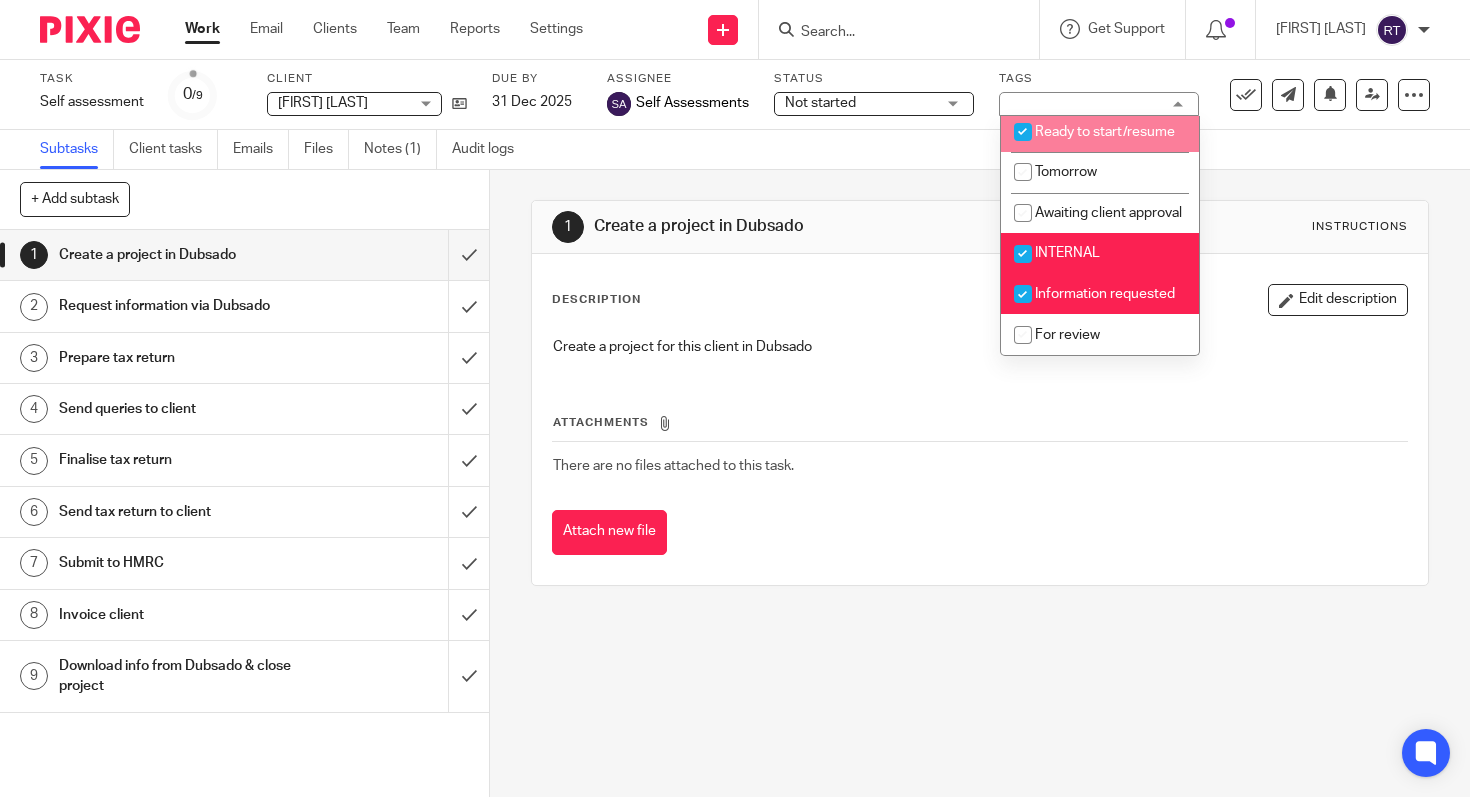 checkbox on "true" 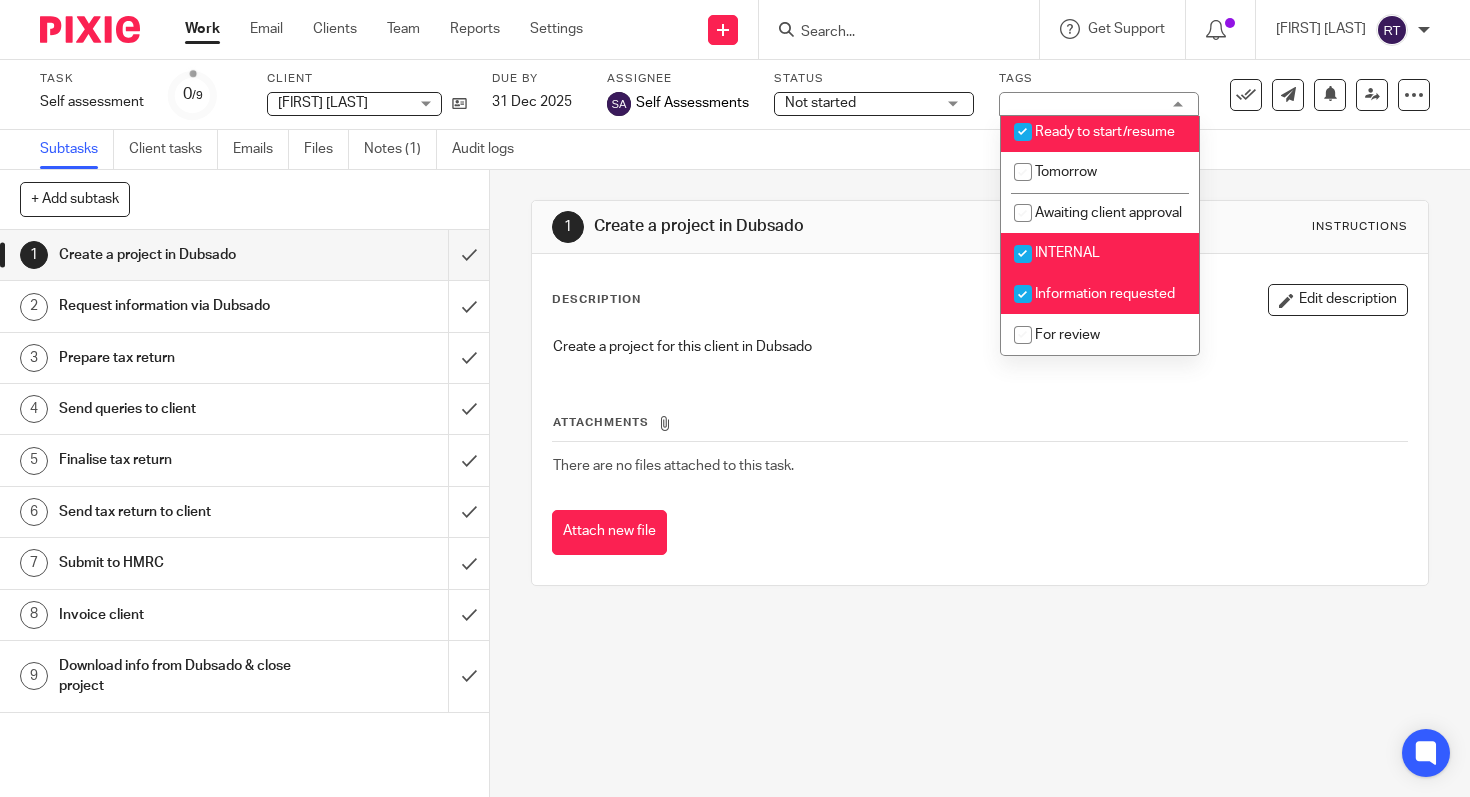 click on "INTERNAL" at bounding box center (1067, 253) 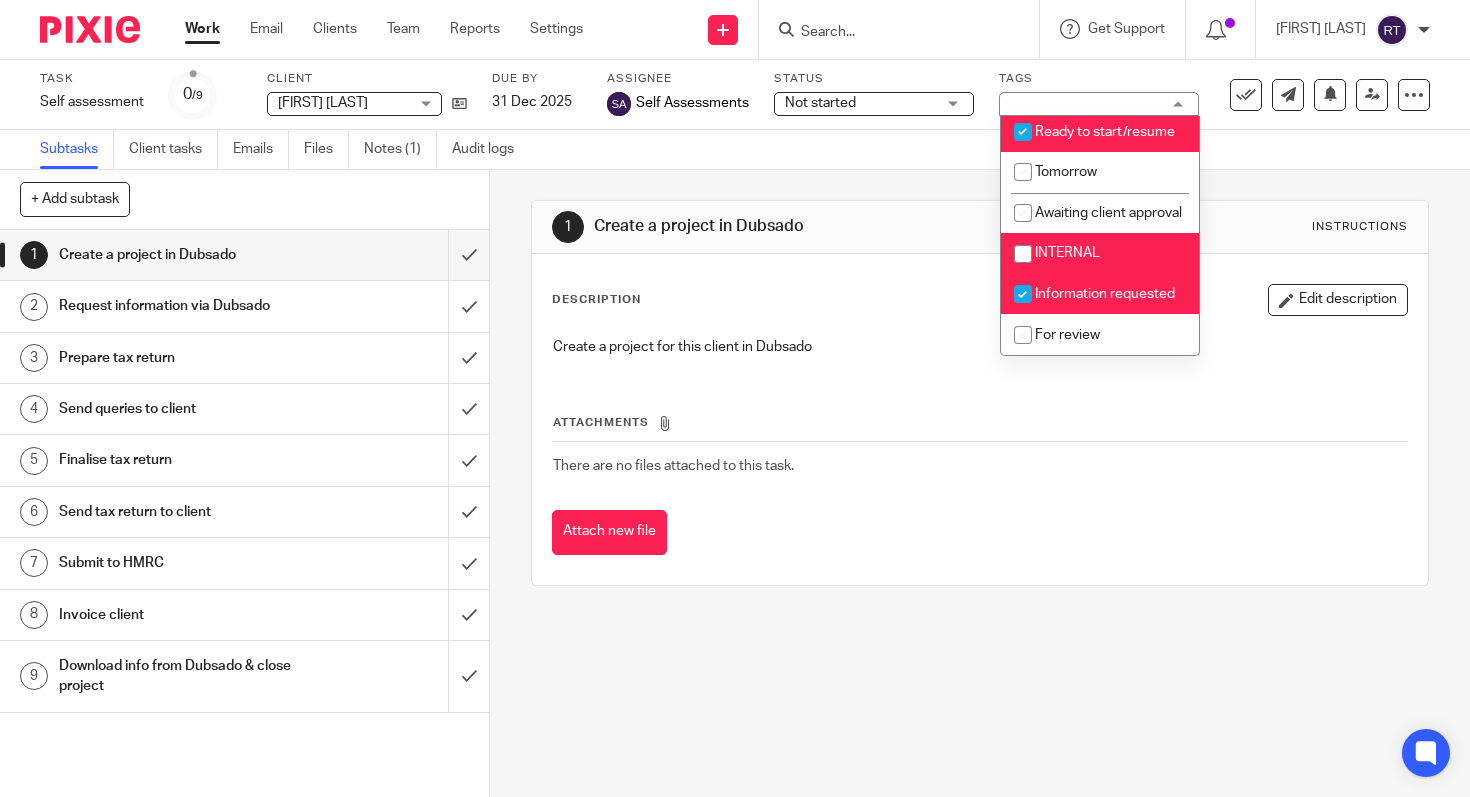 checkbox on "false" 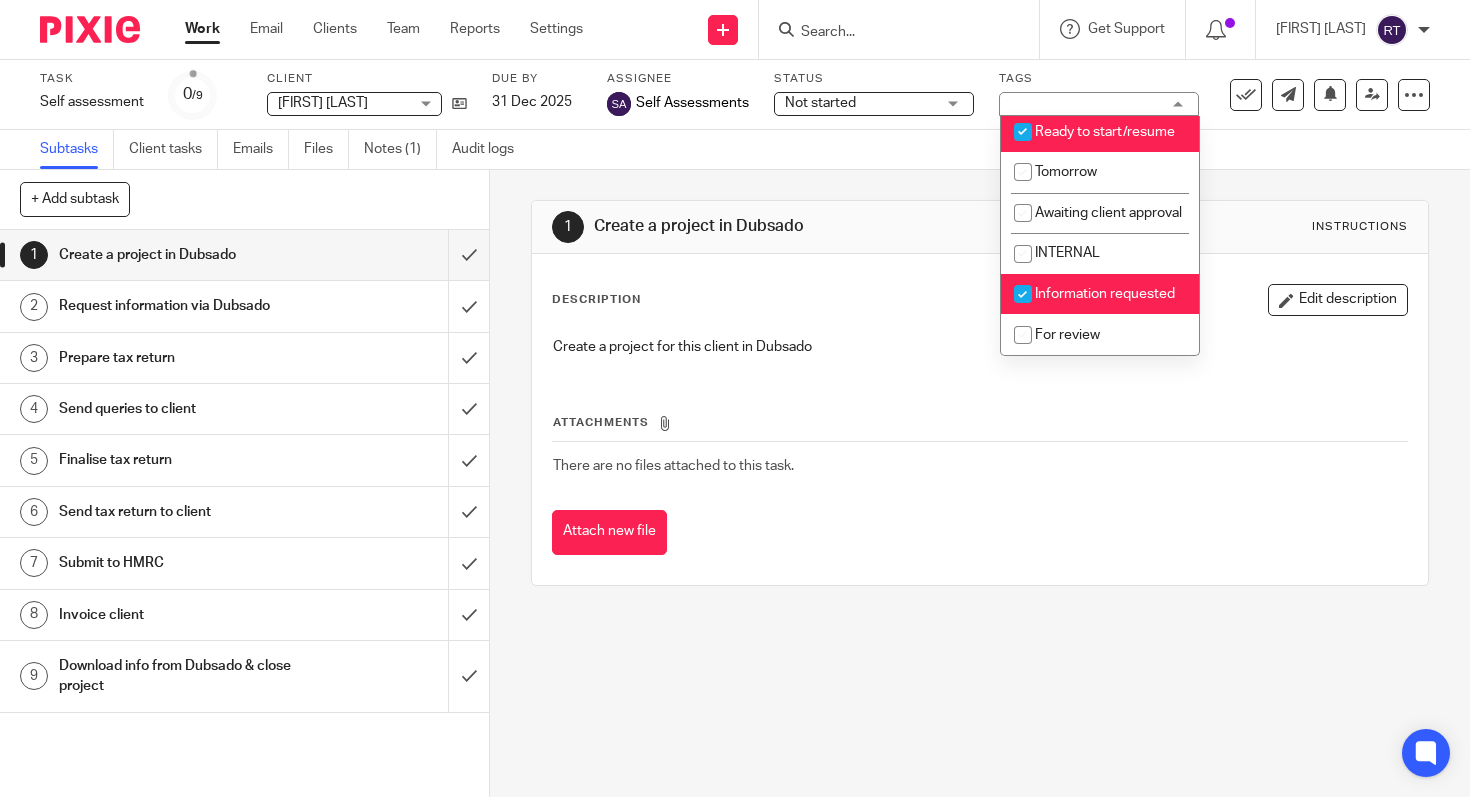 click on "Information requested" at bounding box center (1105, 294) 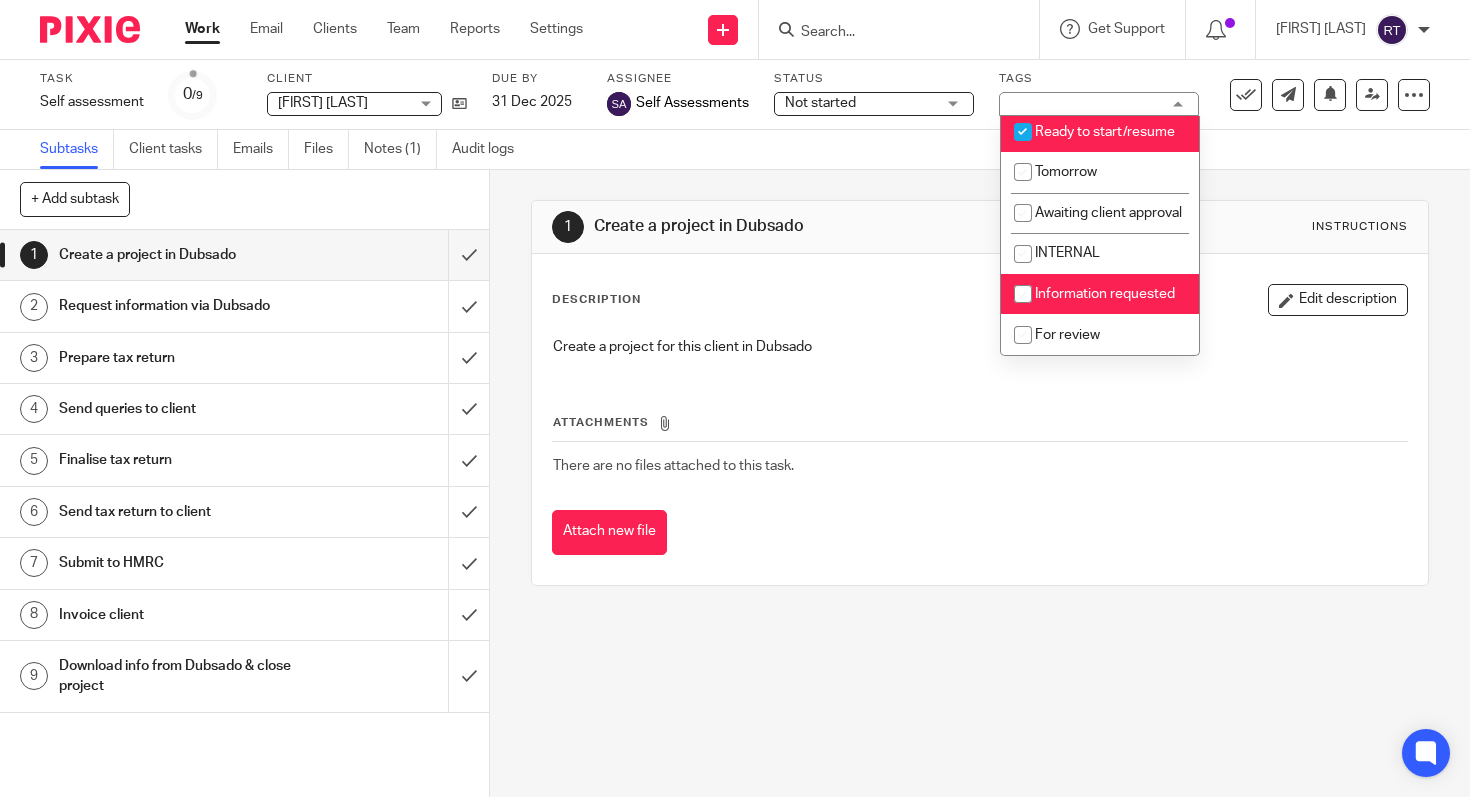checkbox on "false" 